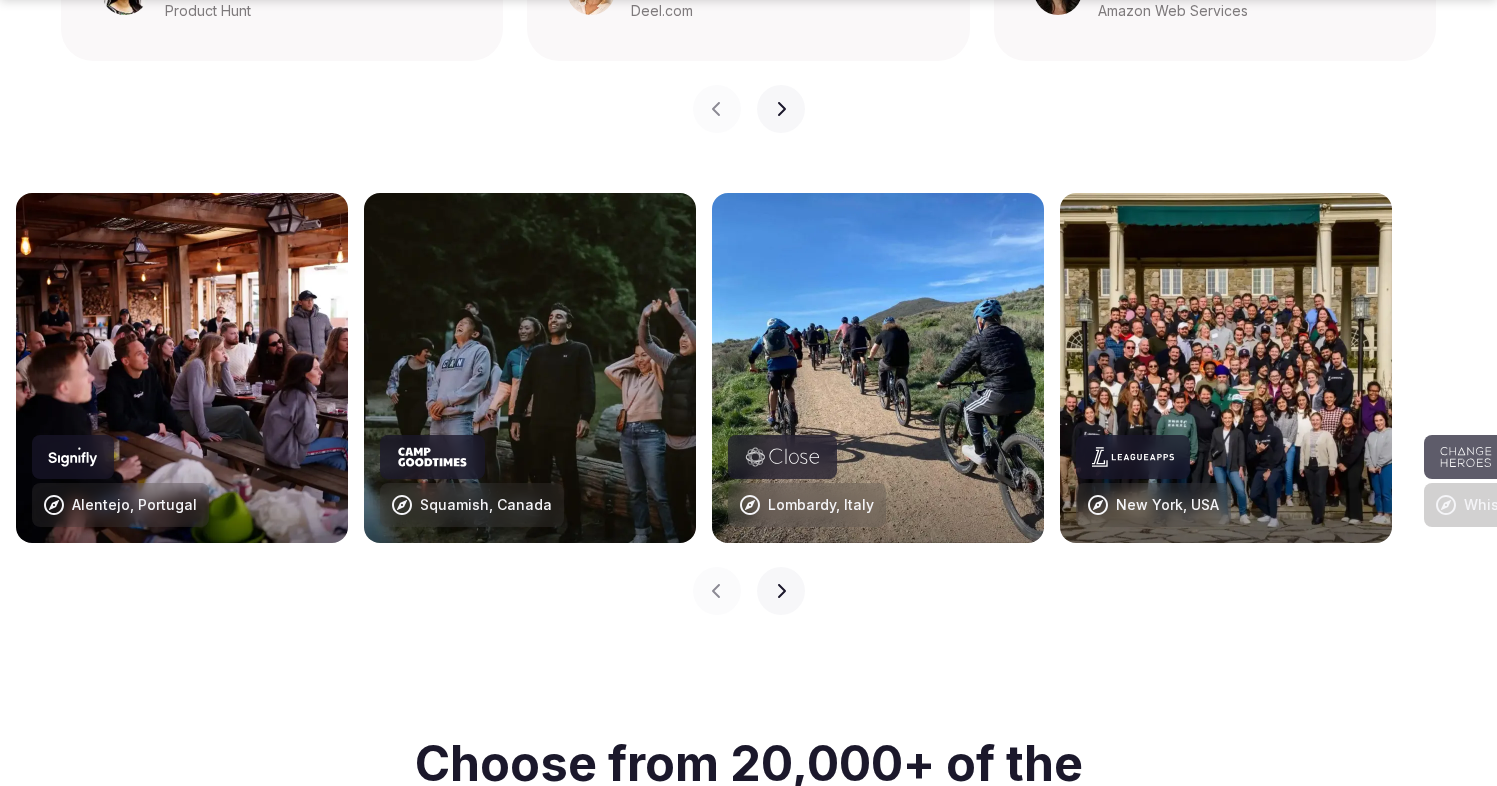 scroll, scrollTop: 1943, scrollLeft: 0, axis: vertical 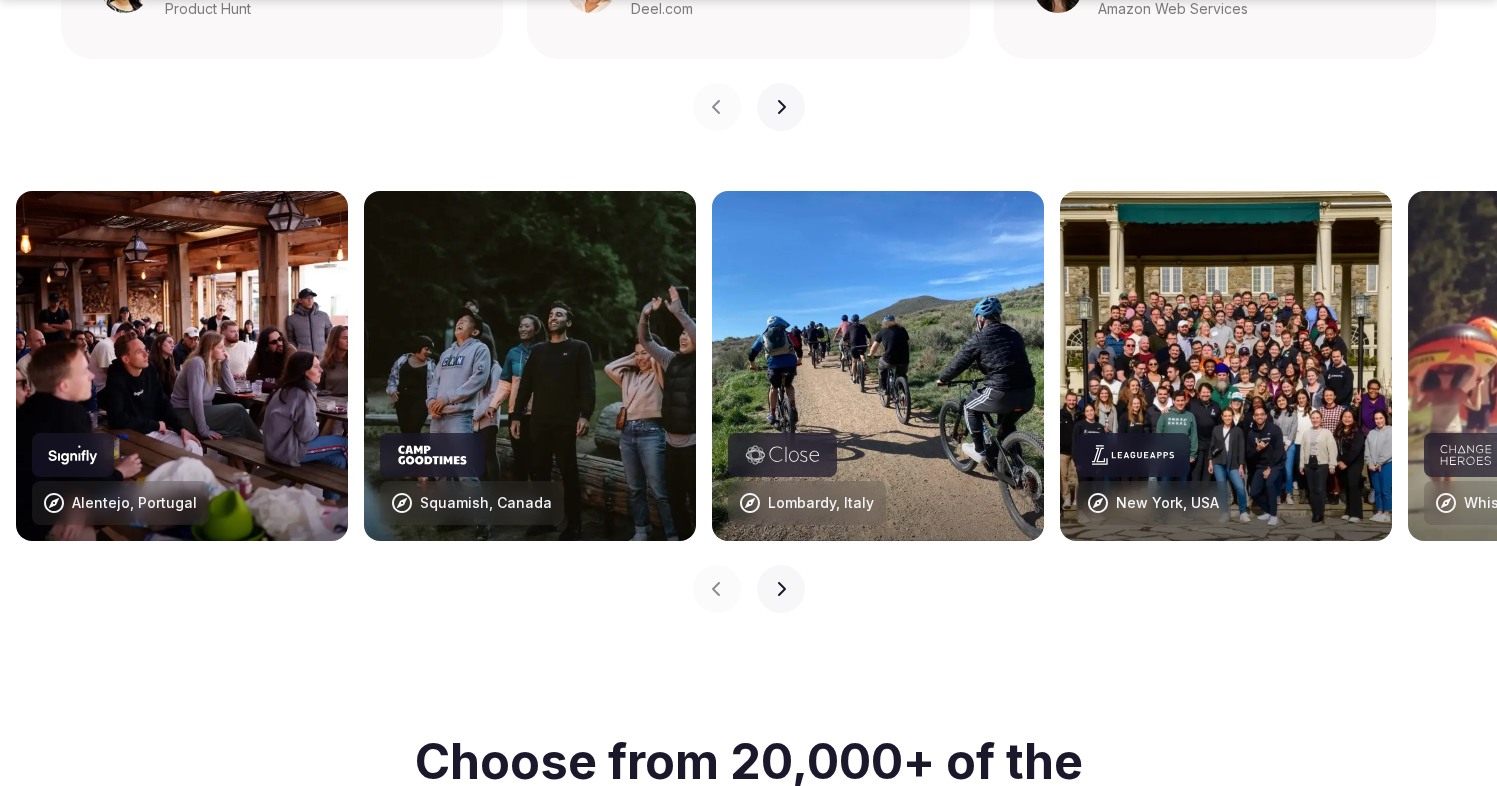 click 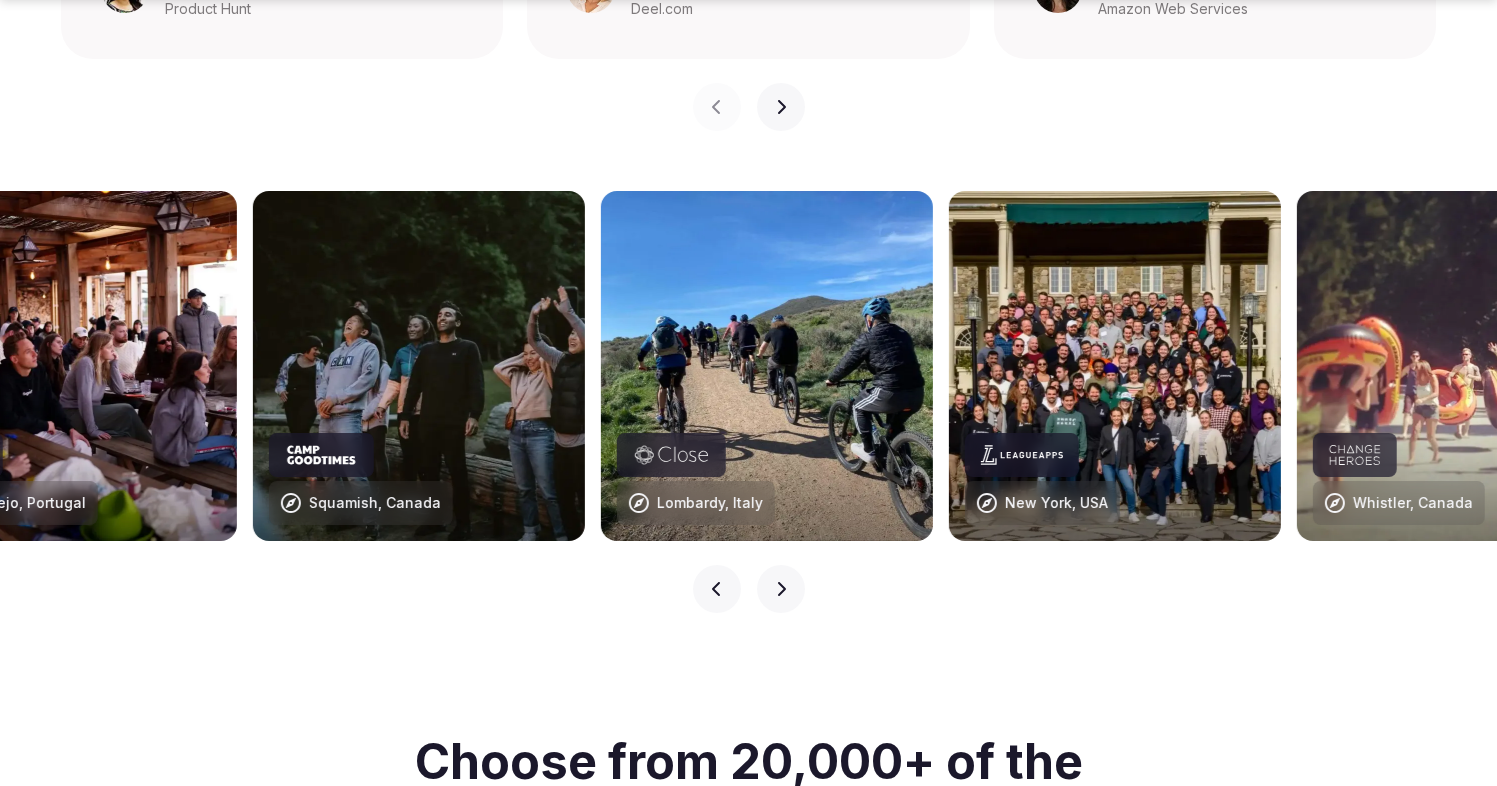 click 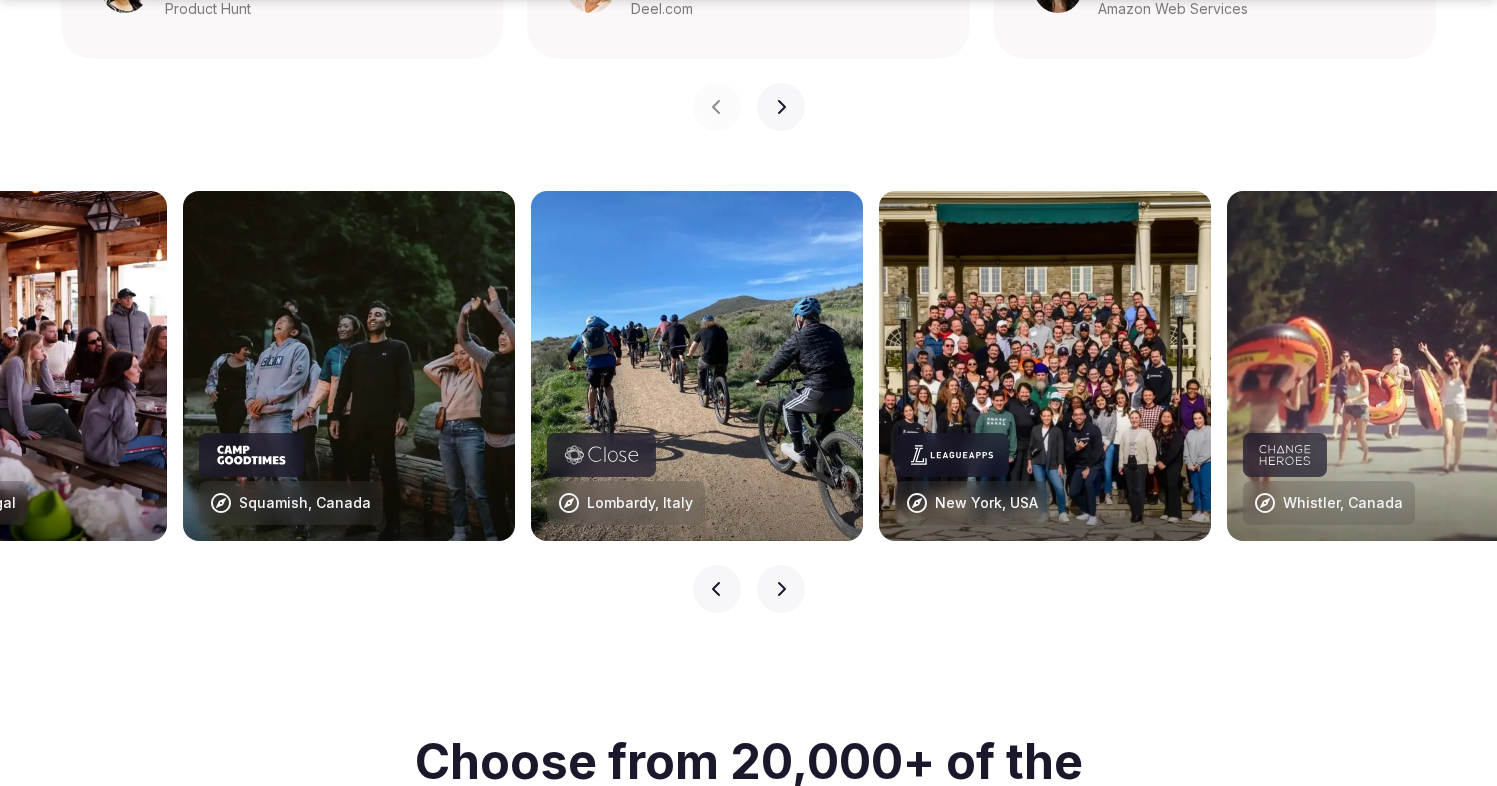 click 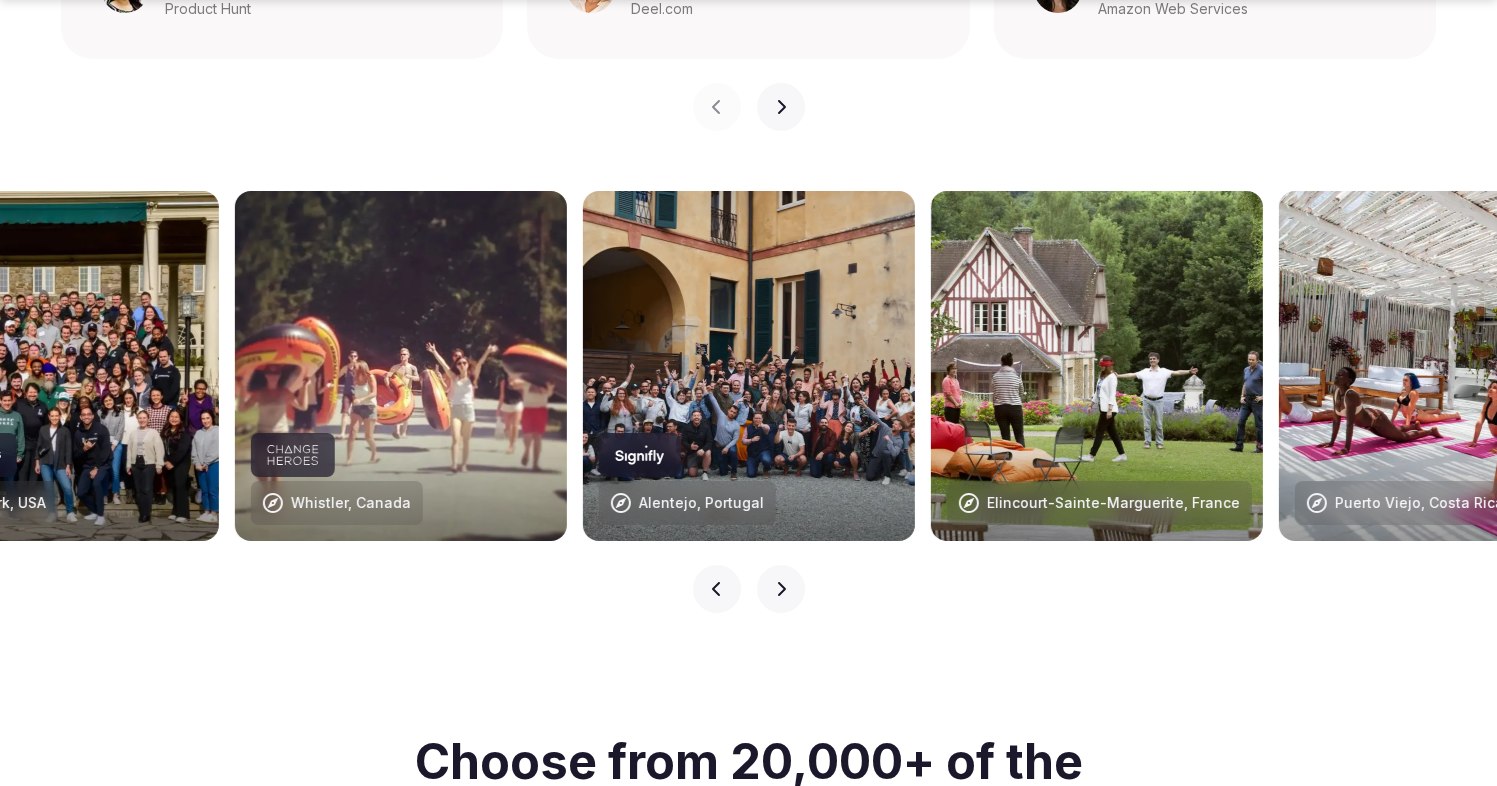 click 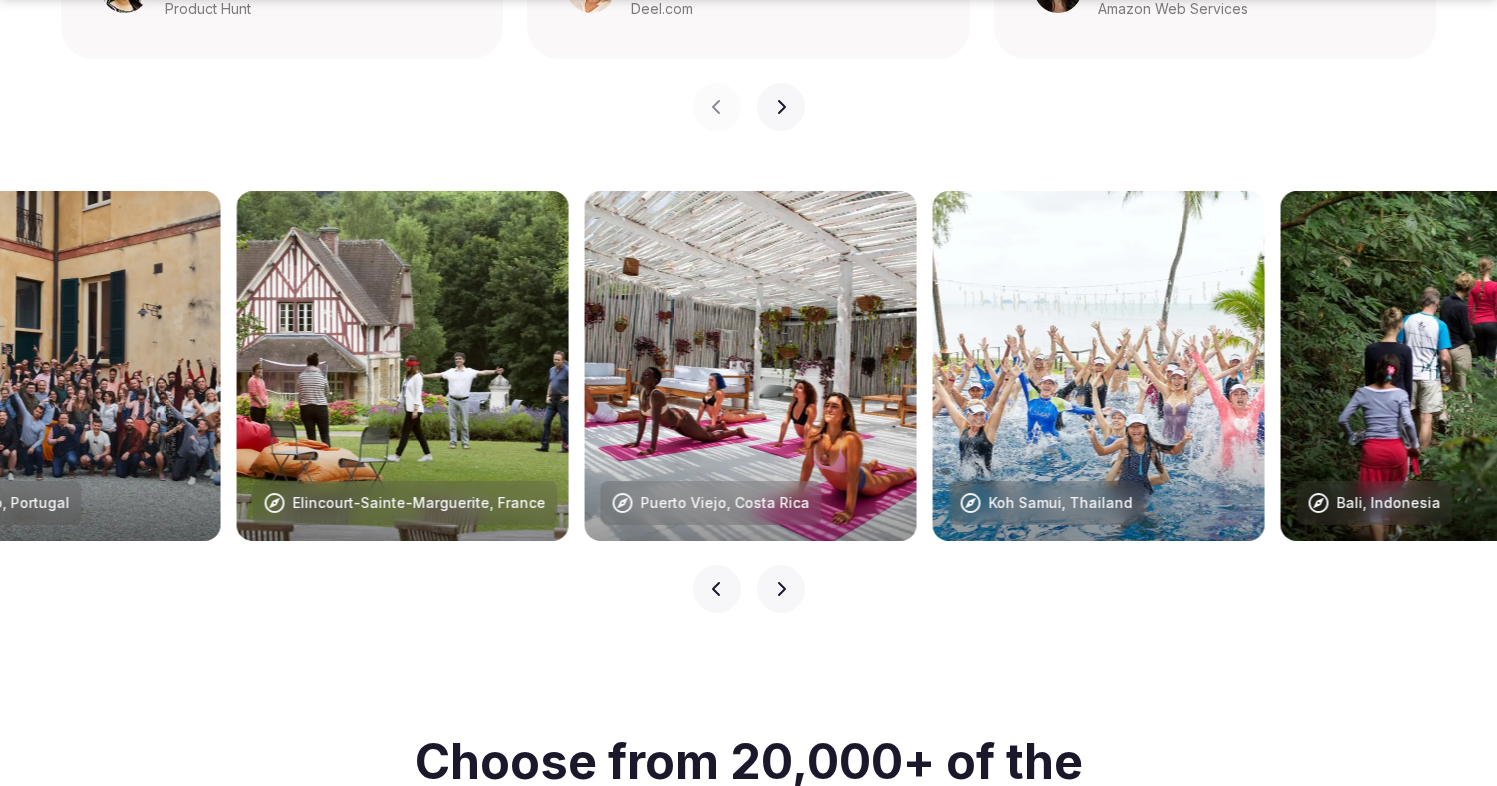 click 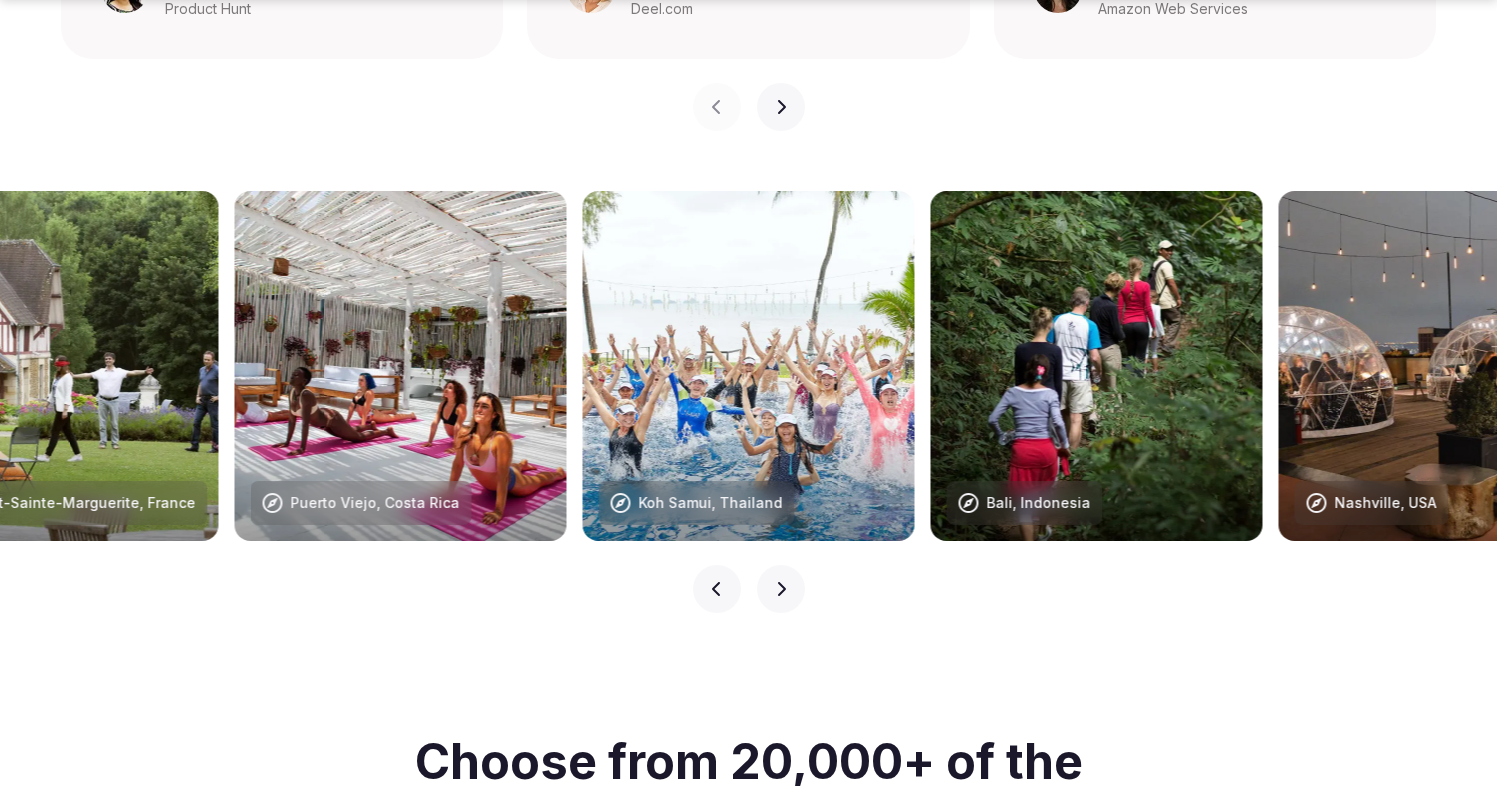 click 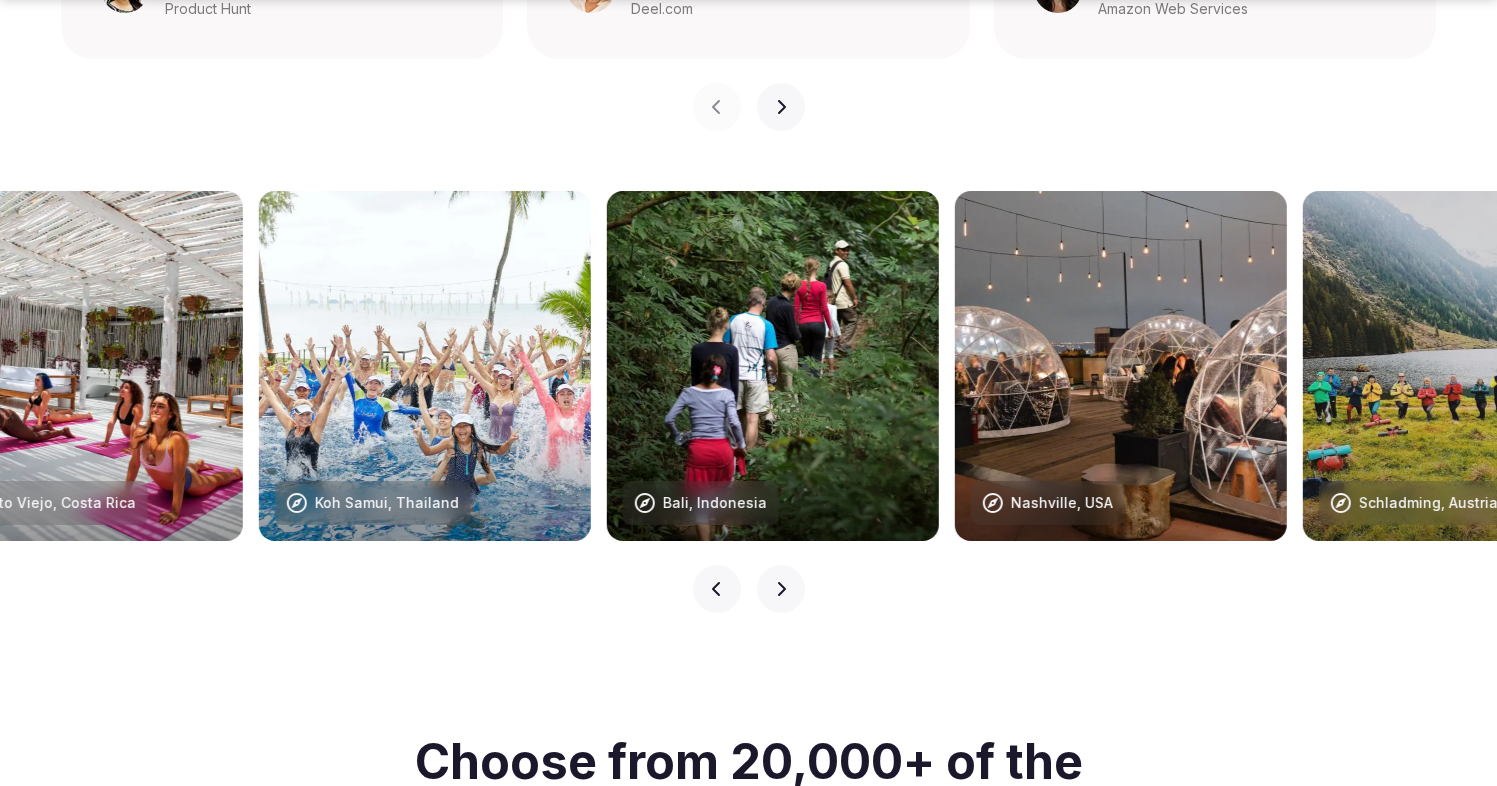 click 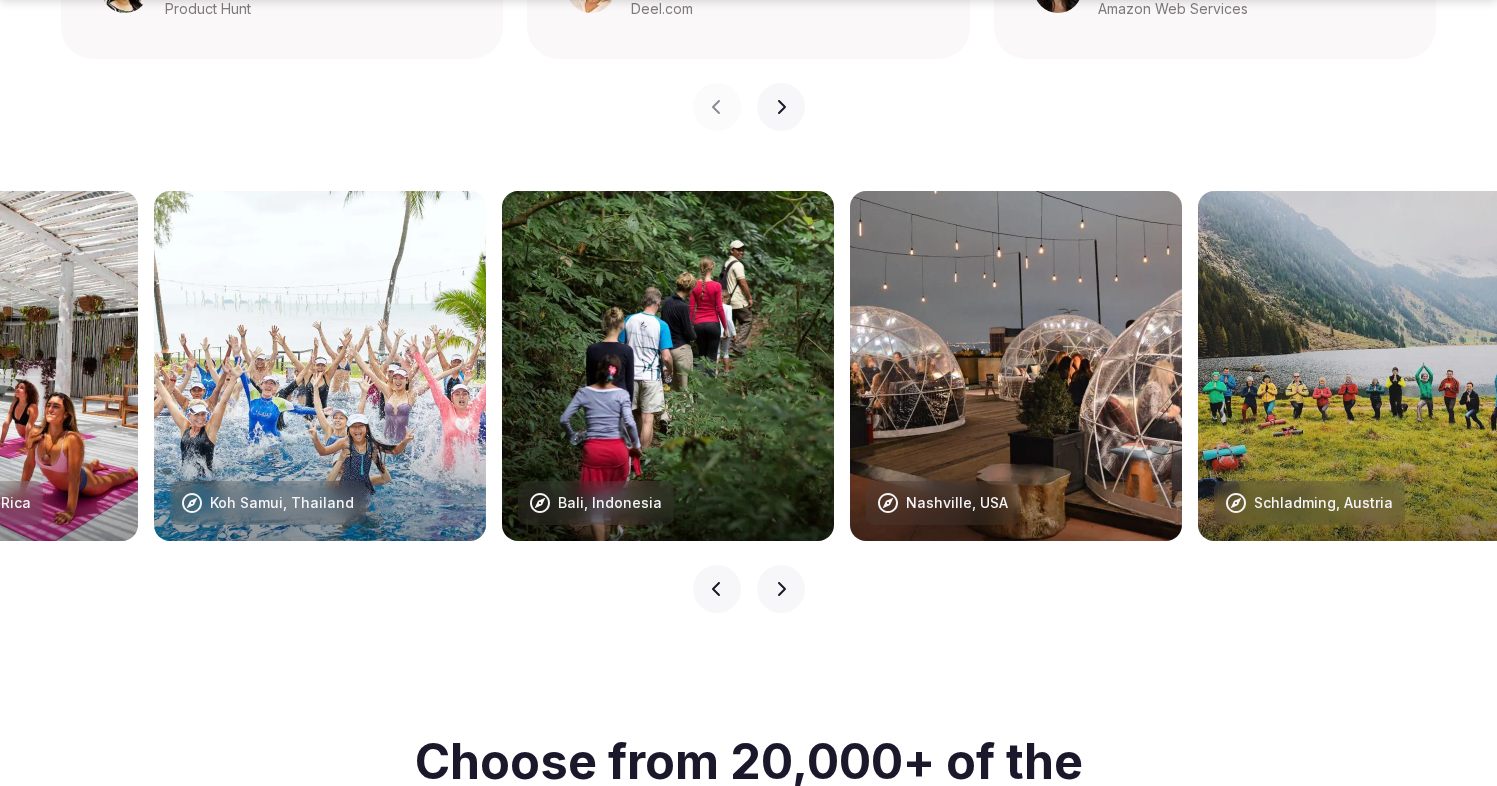 click 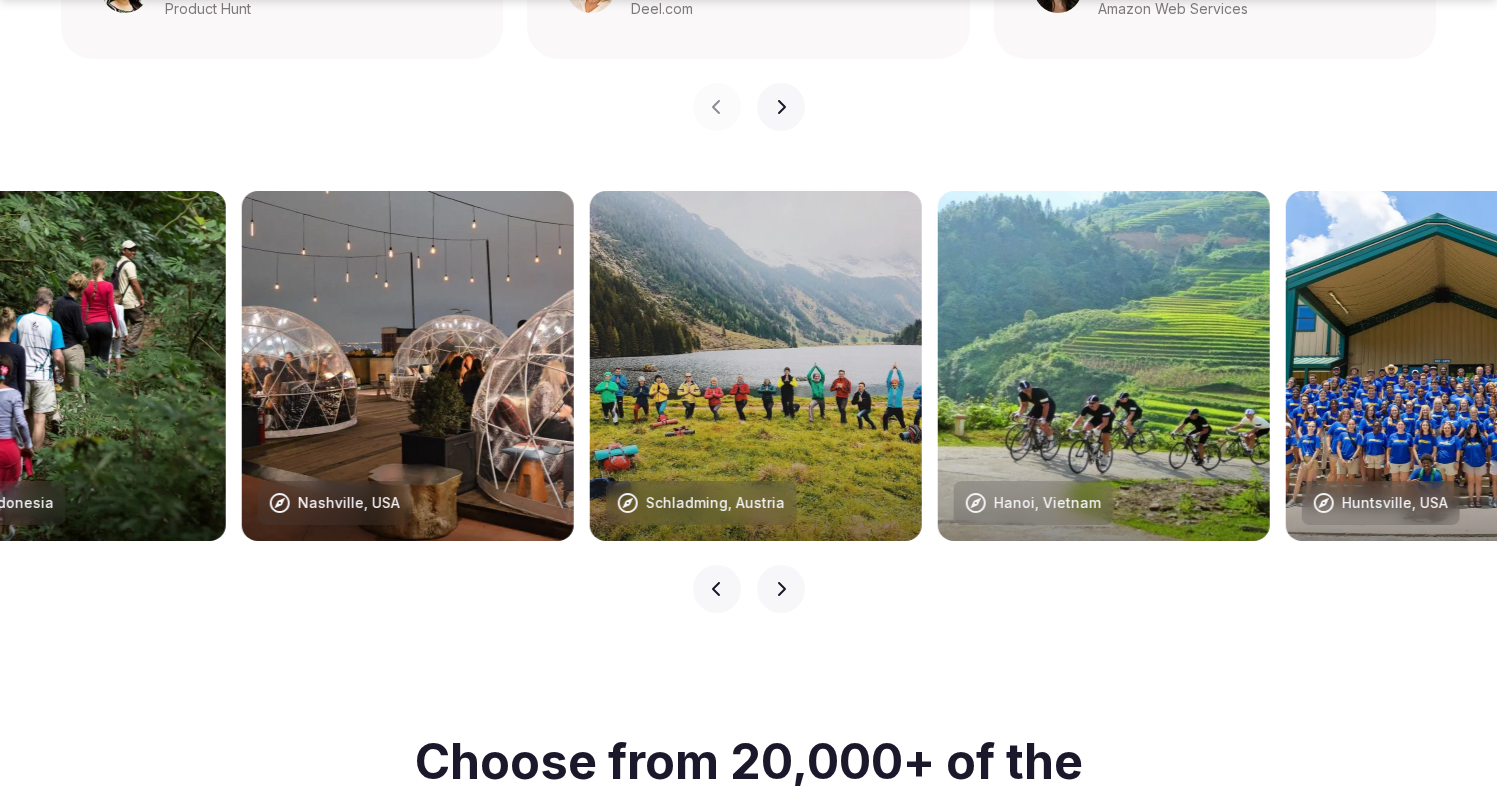 click 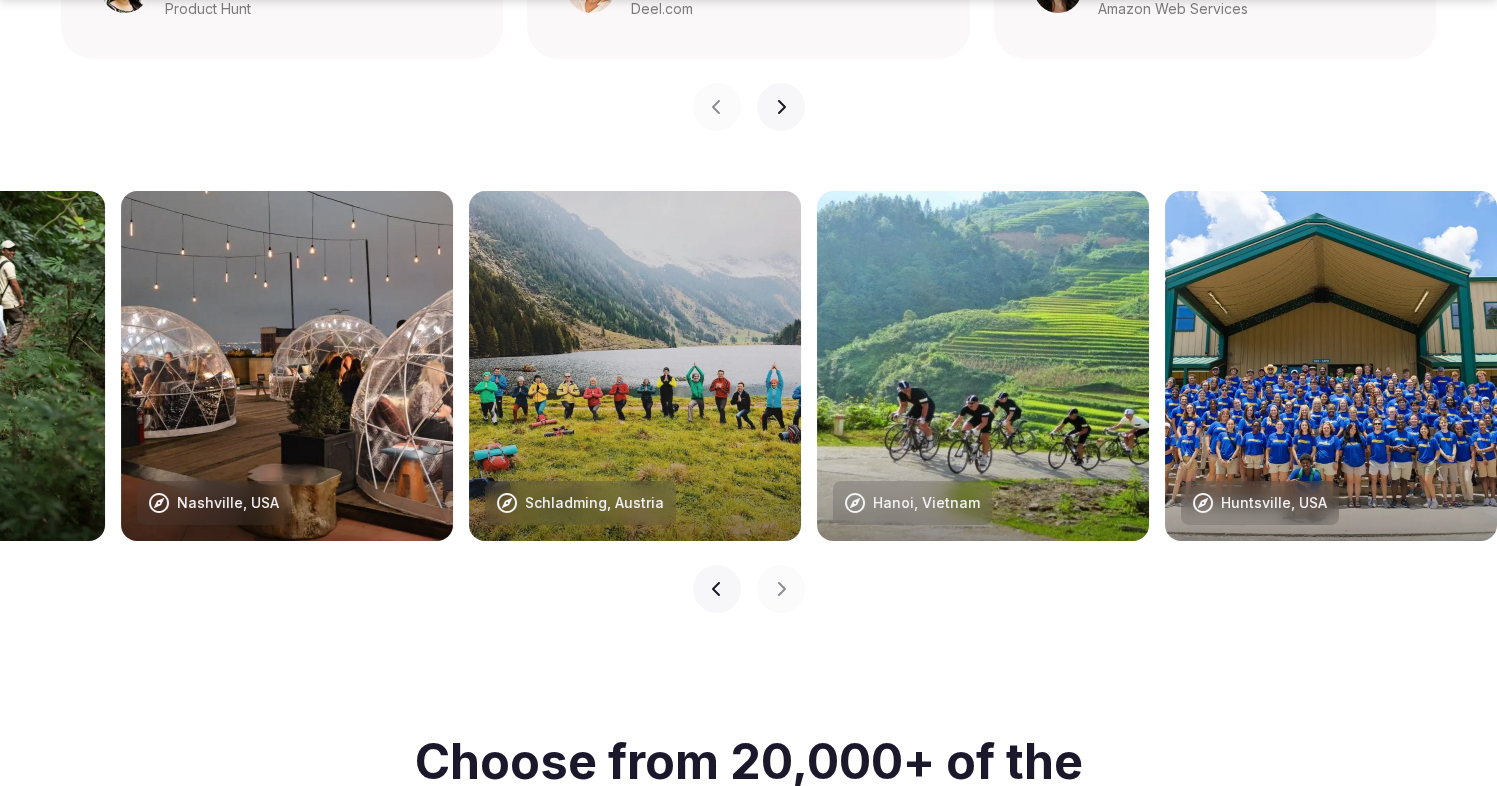 click on "Previous slide" at bounding box center (717, 589) 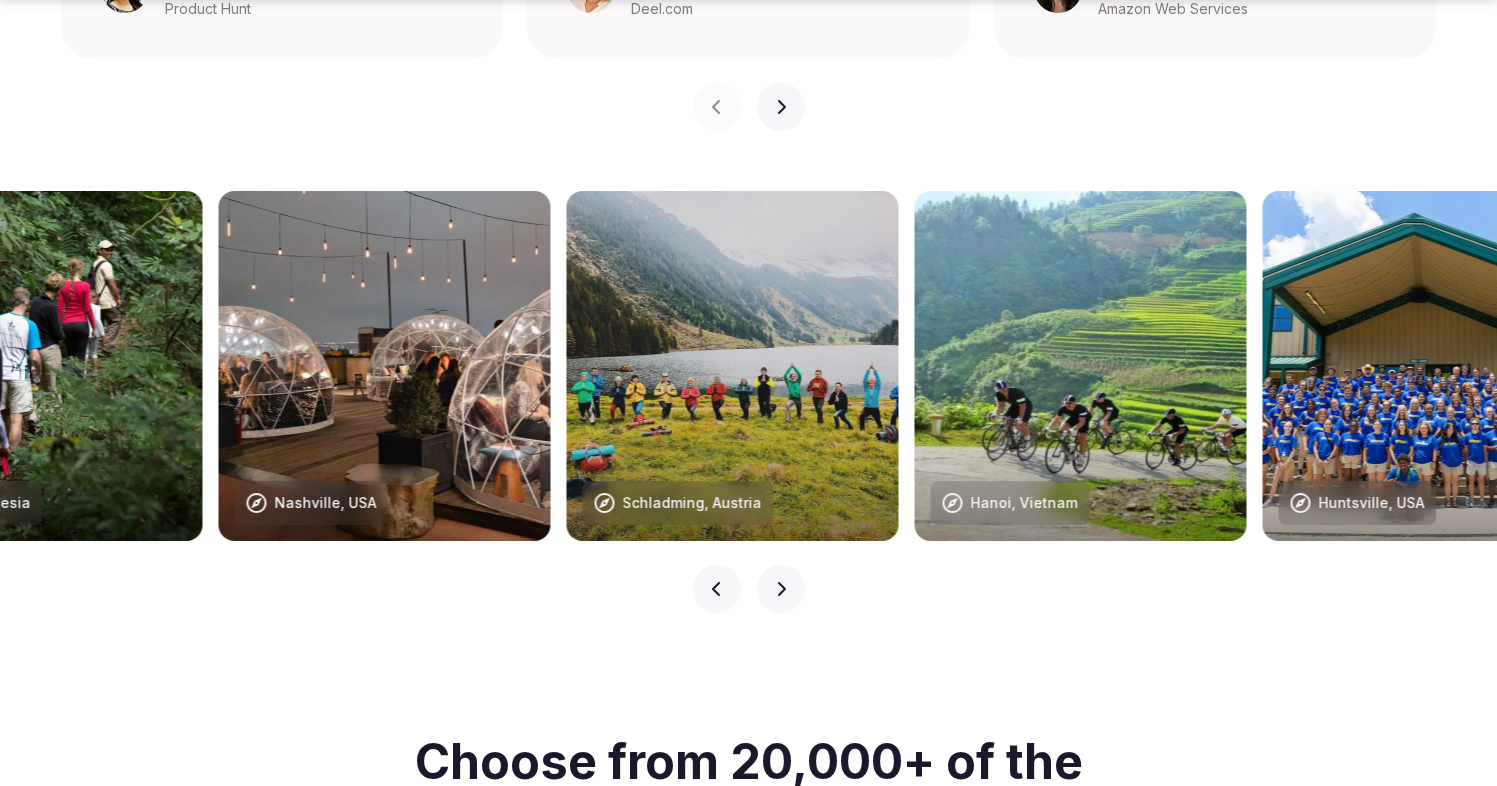 click on "Previous slide" at bounding box center (717, 589) 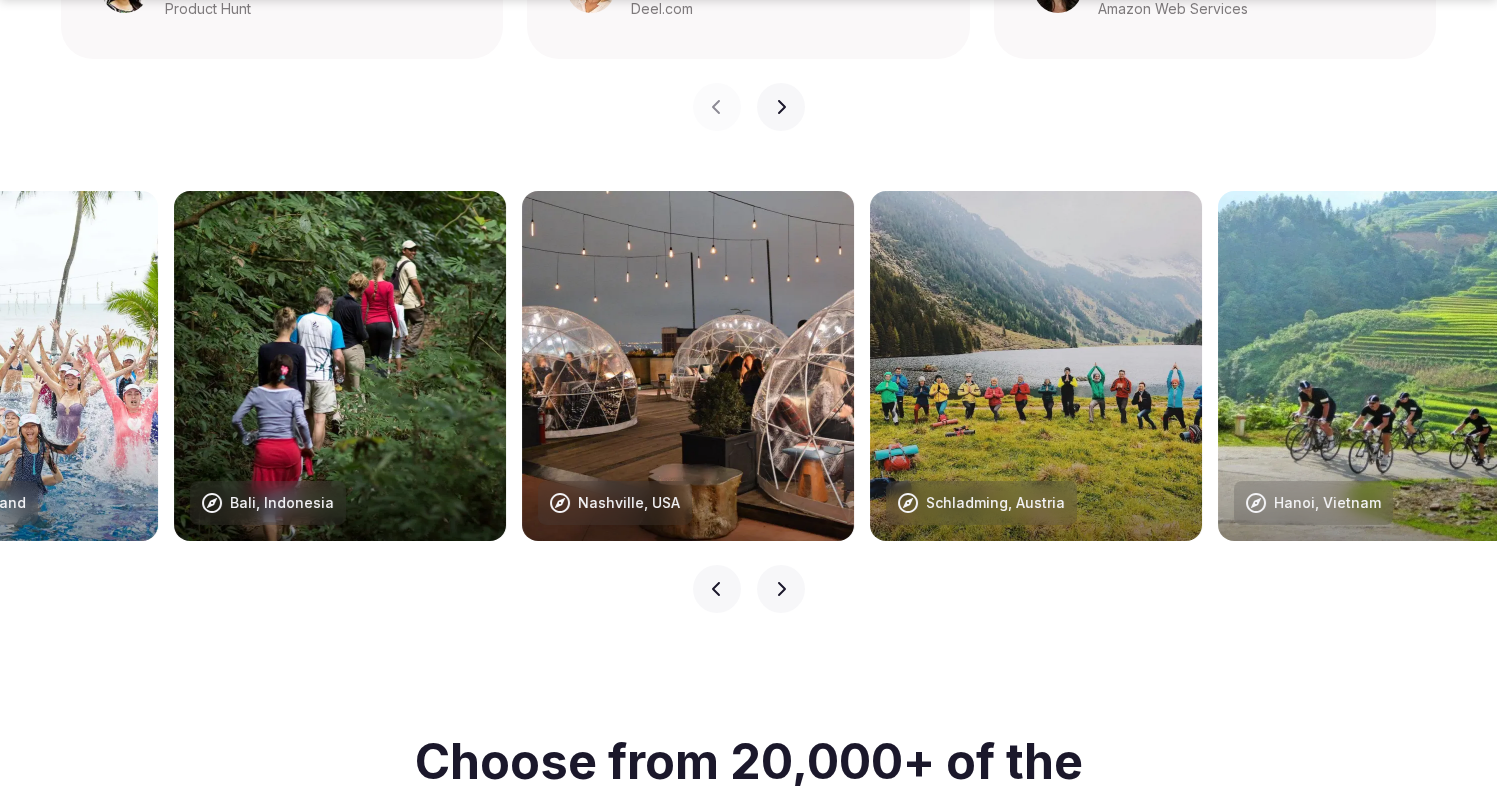 click on "Previous slide" at bounding box center [717, 589] 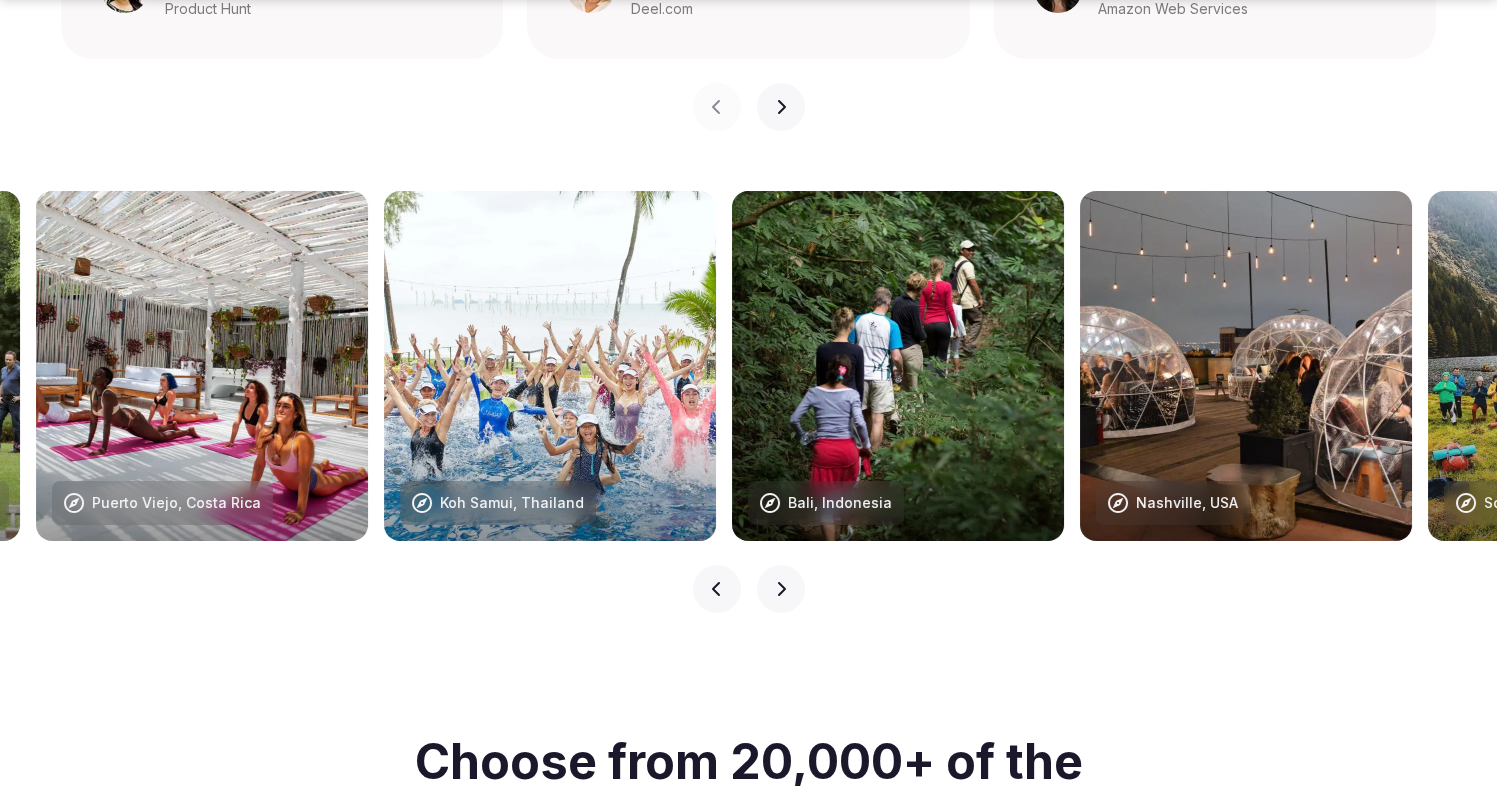 click on "Previous slide" at bounding box center (717, 589) 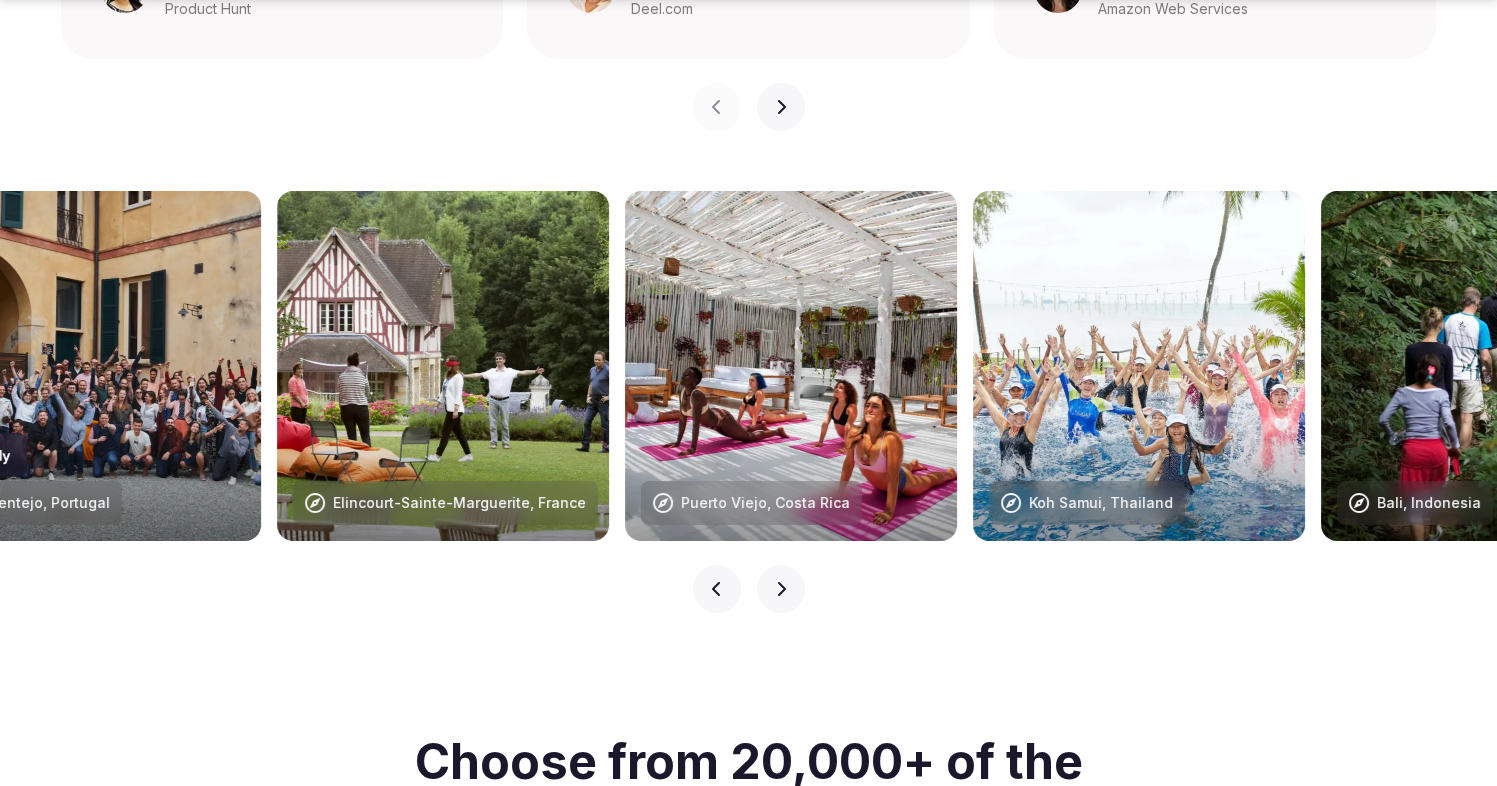 click on "Previous slide" at bounding box center (717, 589) 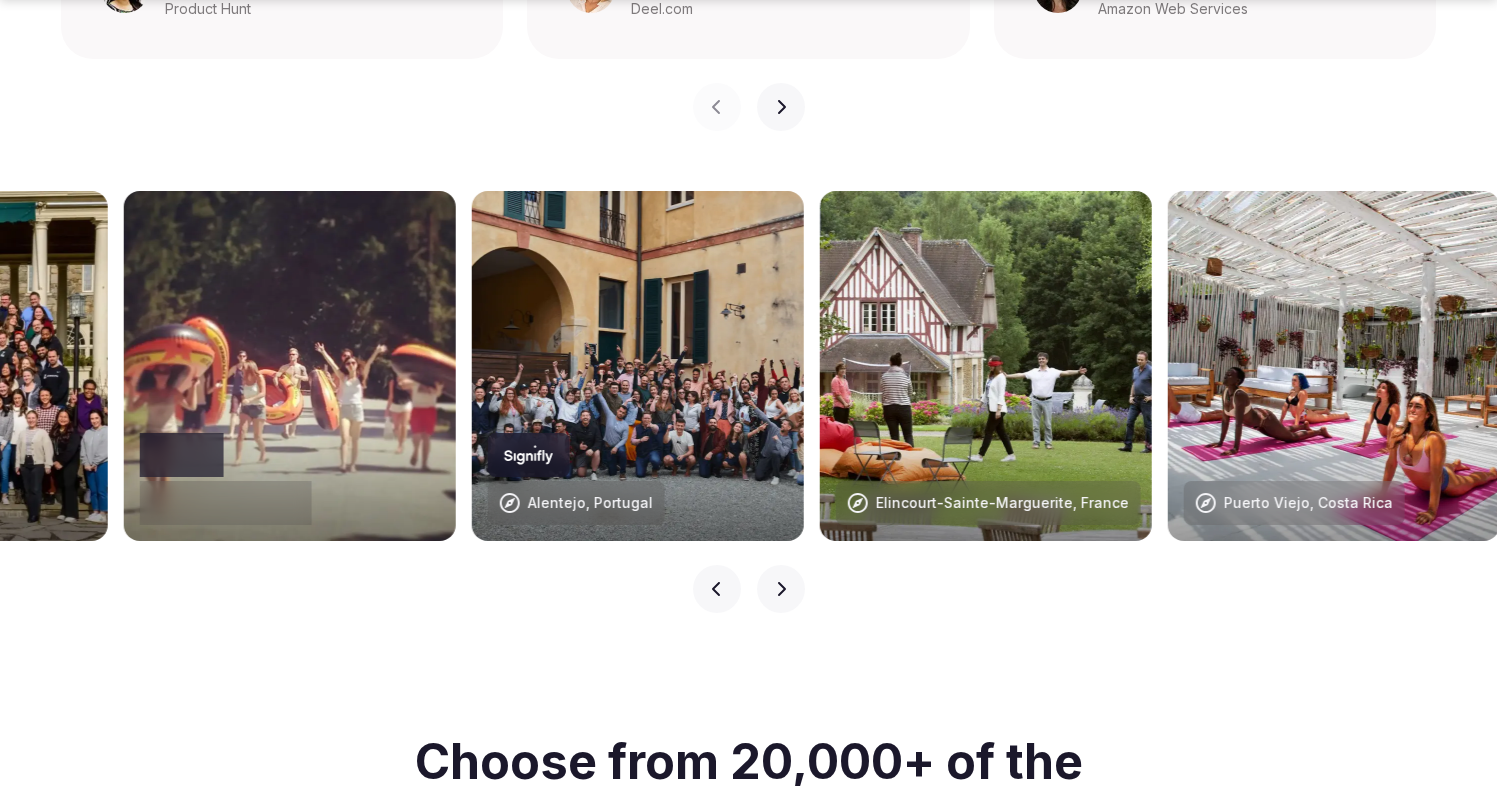 click on "Previous slide" at bounding box center [717, 589] 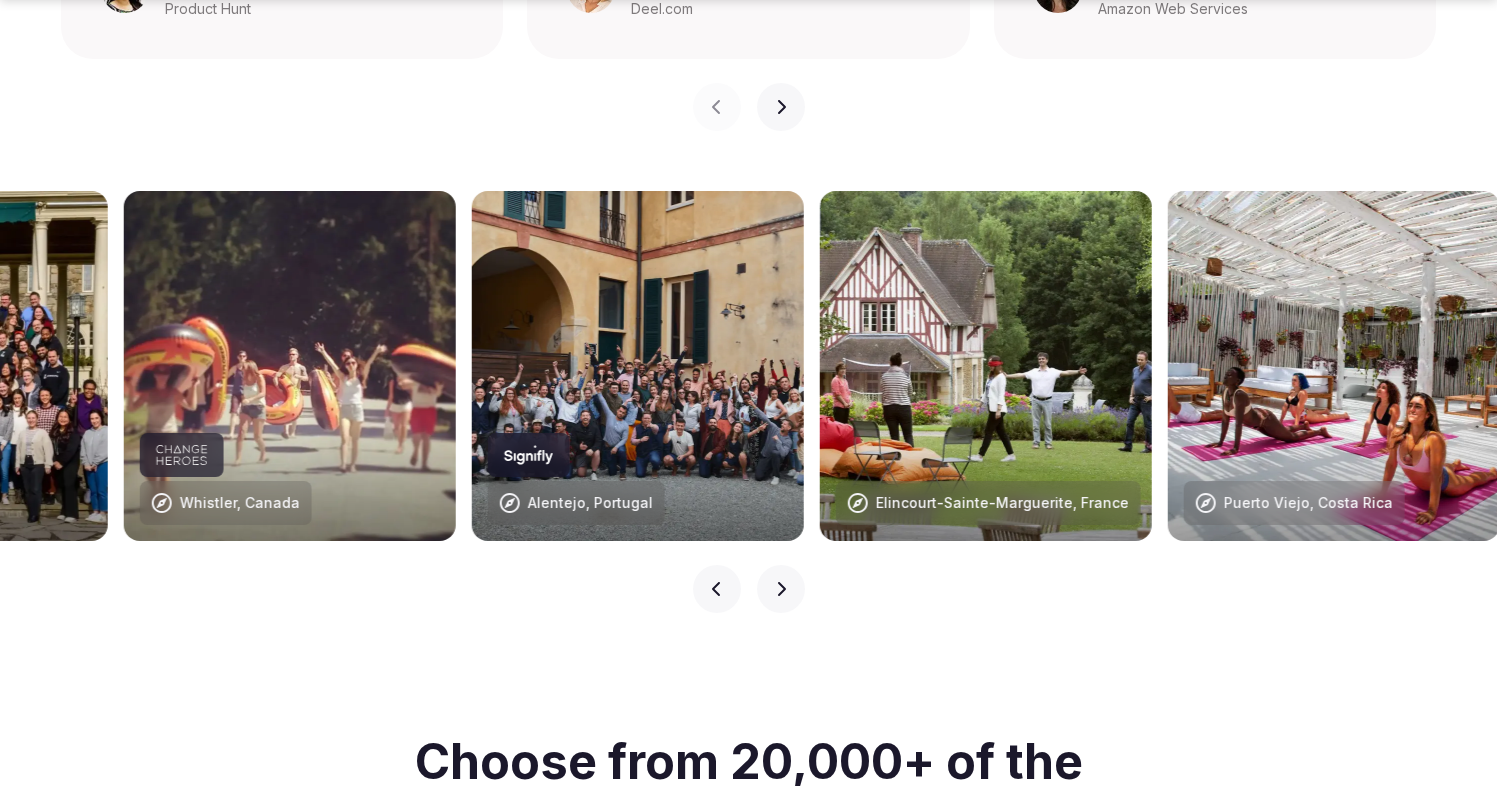 click on "Previous slide" at bounding box center (717, 589) 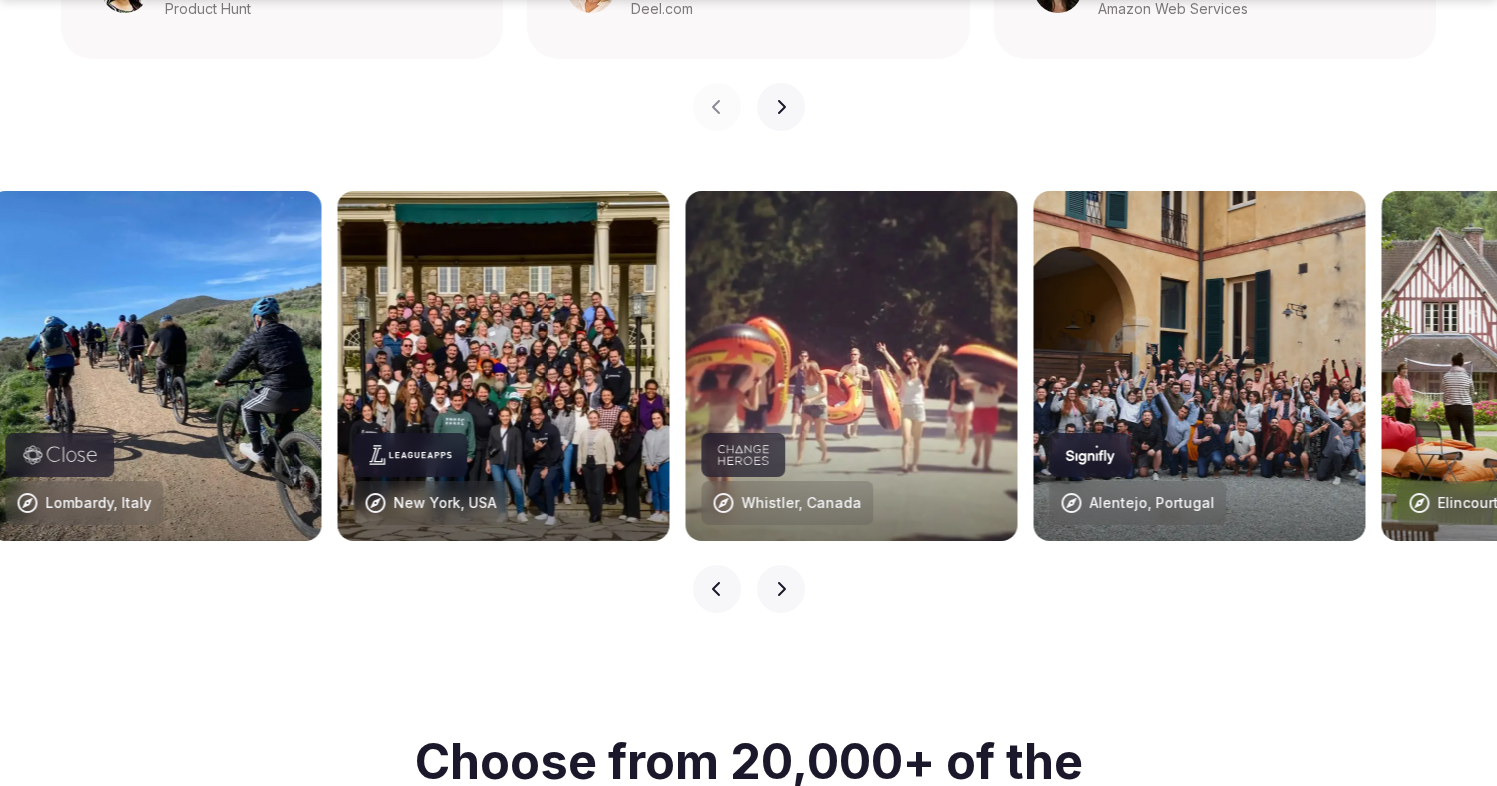 click on "Previous slide" at bounding box center [717, 589] 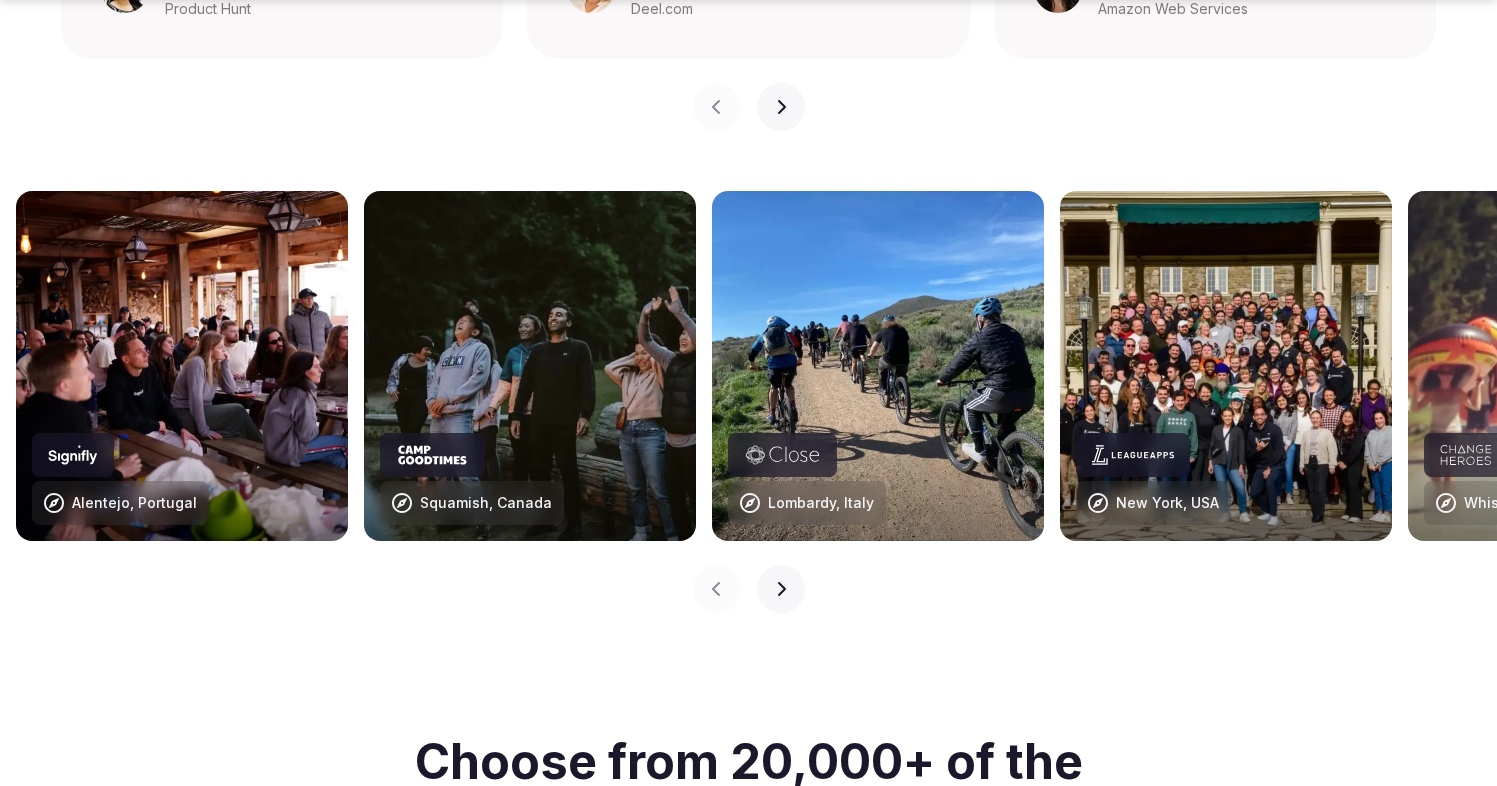 click on "Alentejo, Portugal" at bounding box center [120, 479] 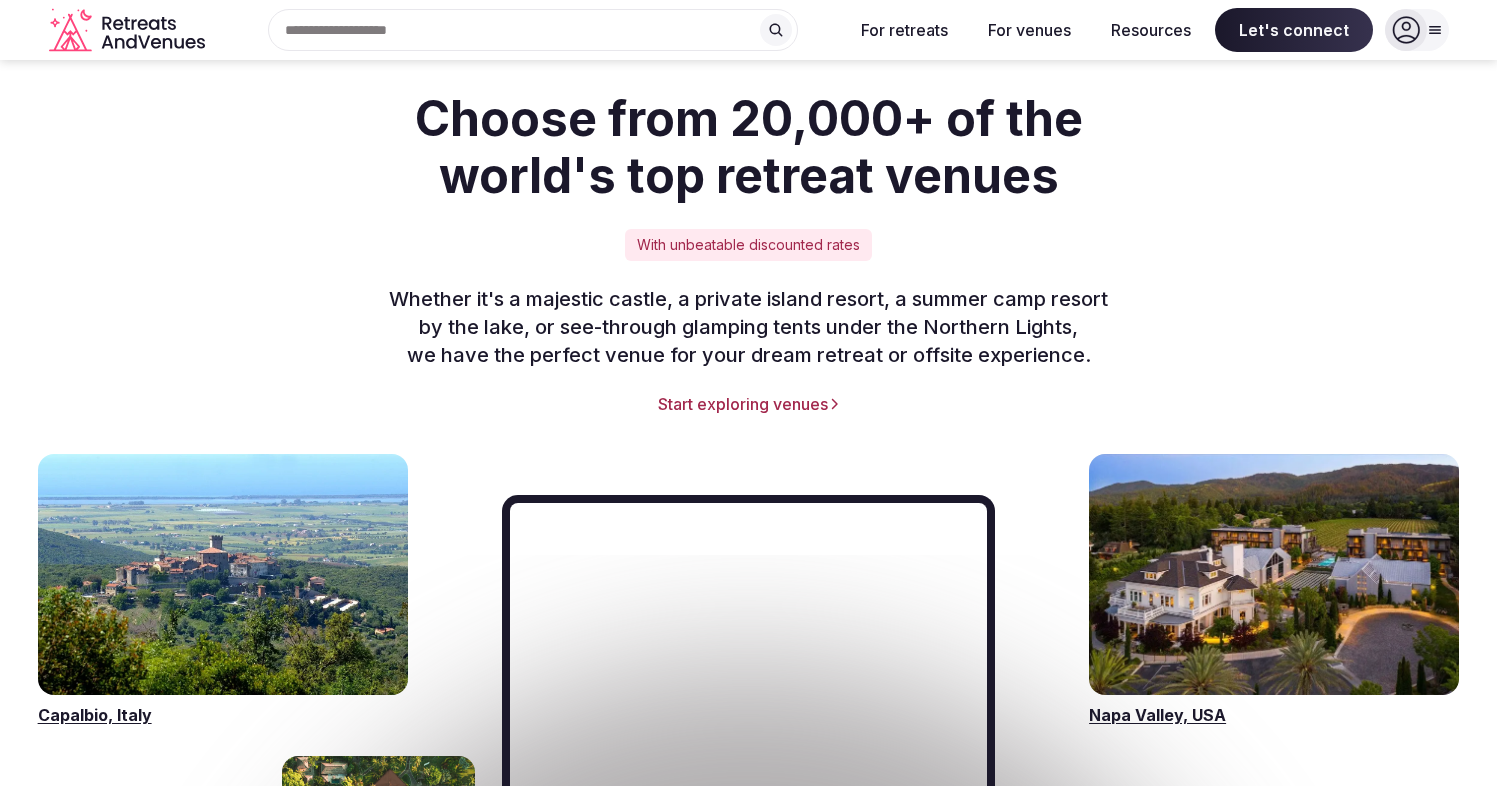 scroll, scrollTop: 2585, scrollLeft: 0, axis: vertical 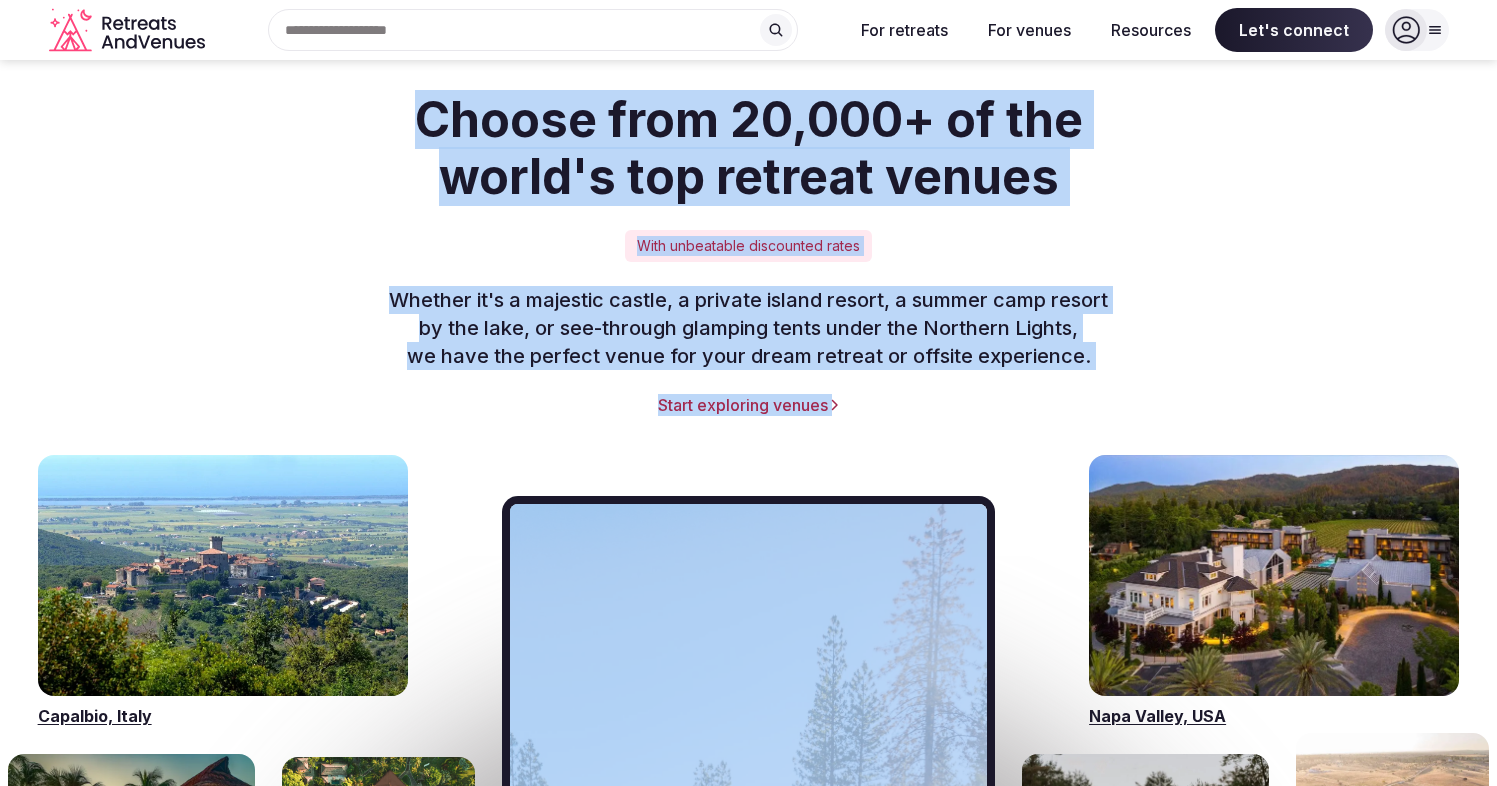 drag, startPoint x: 388, startPoint y: 90, endPoint x: 1040, endPoint y: 441, distance: 740.4762 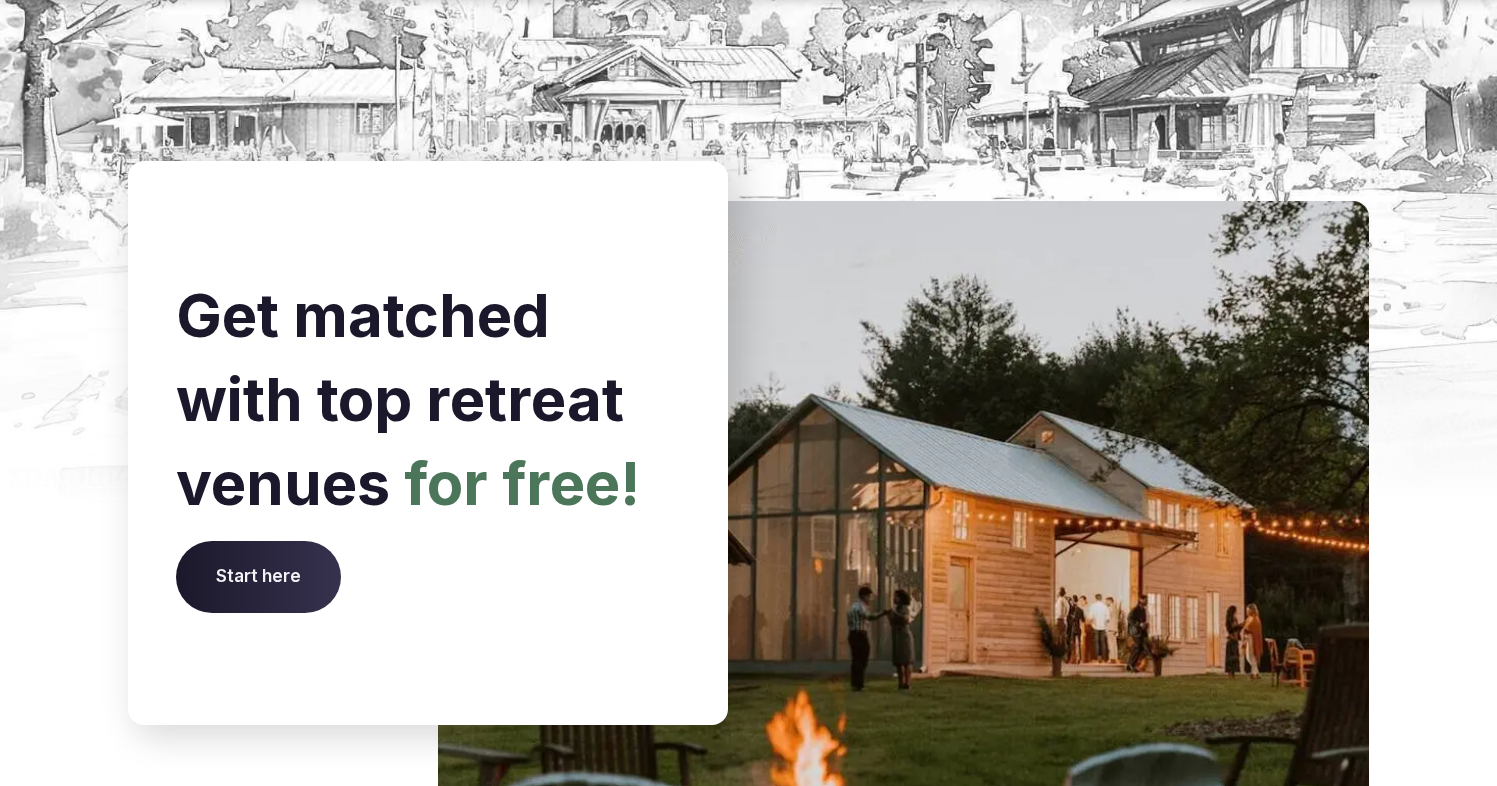 scroll, scrollTop: 7828, scrollLeft: 0, axis: vertical 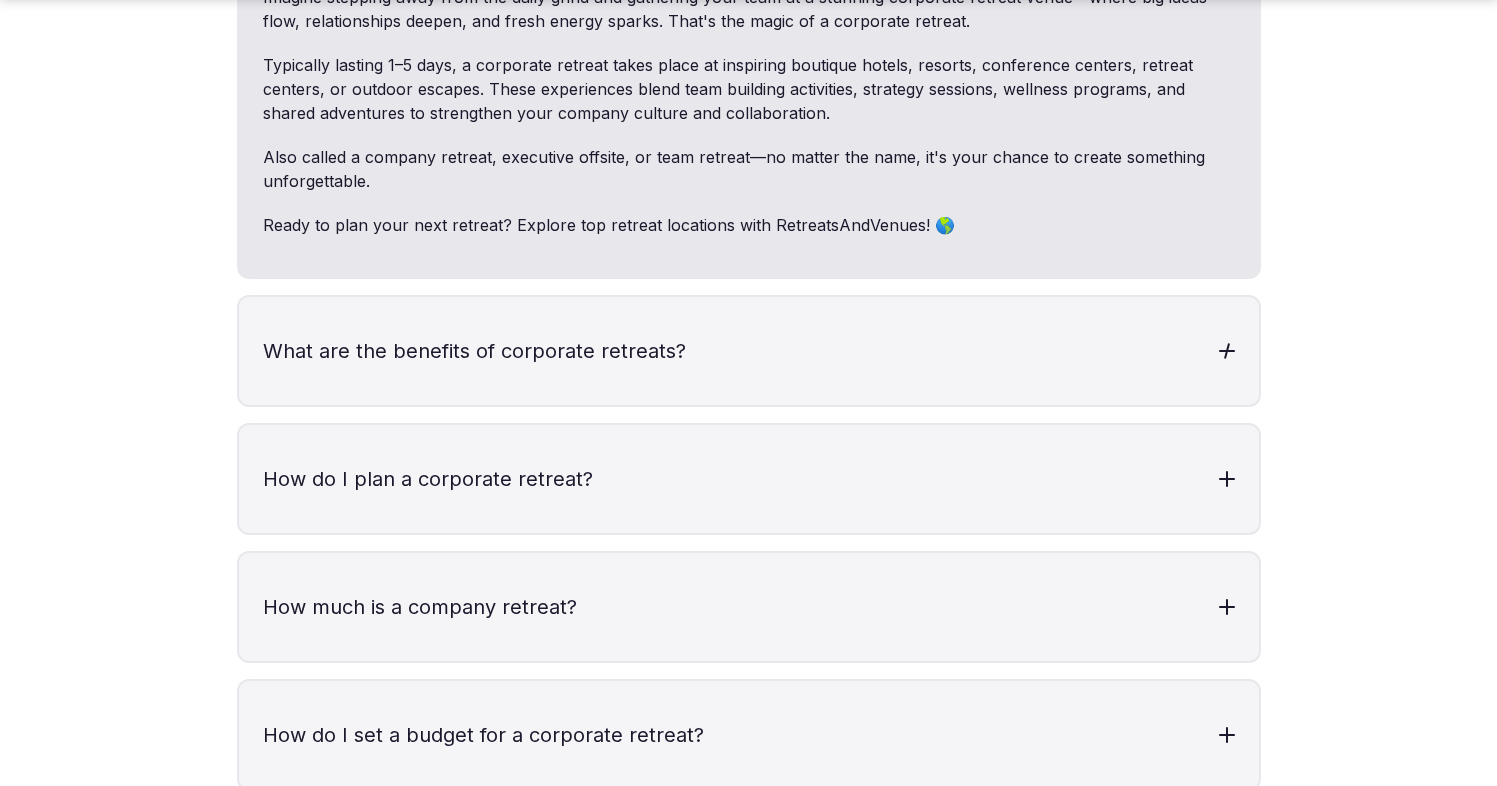 click on "What are the benefits of corporate retreats?" at bounding box center (749, 351) 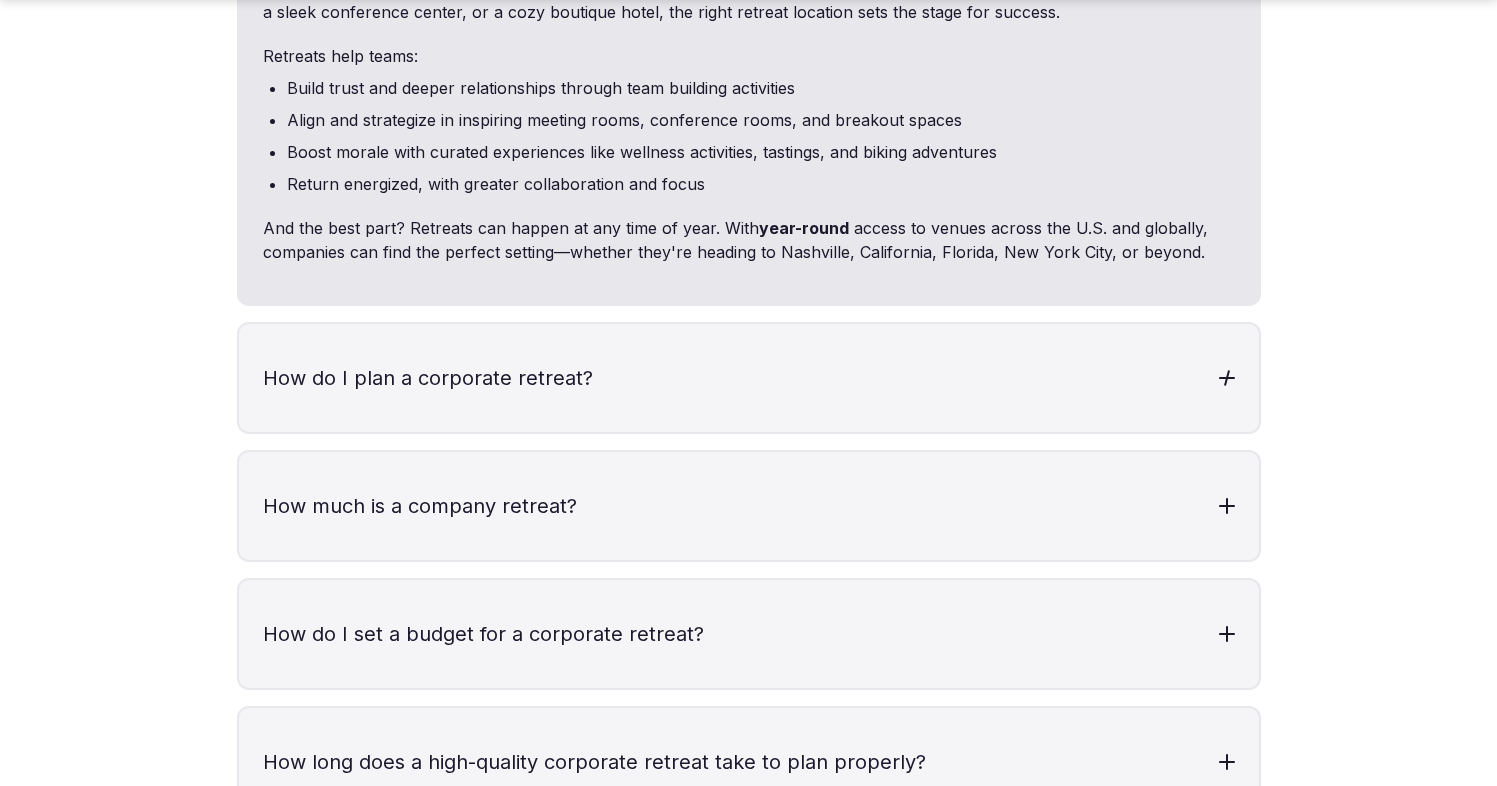 click on "How do I plan a corporate retreat?" at bounding box center (749, 378) 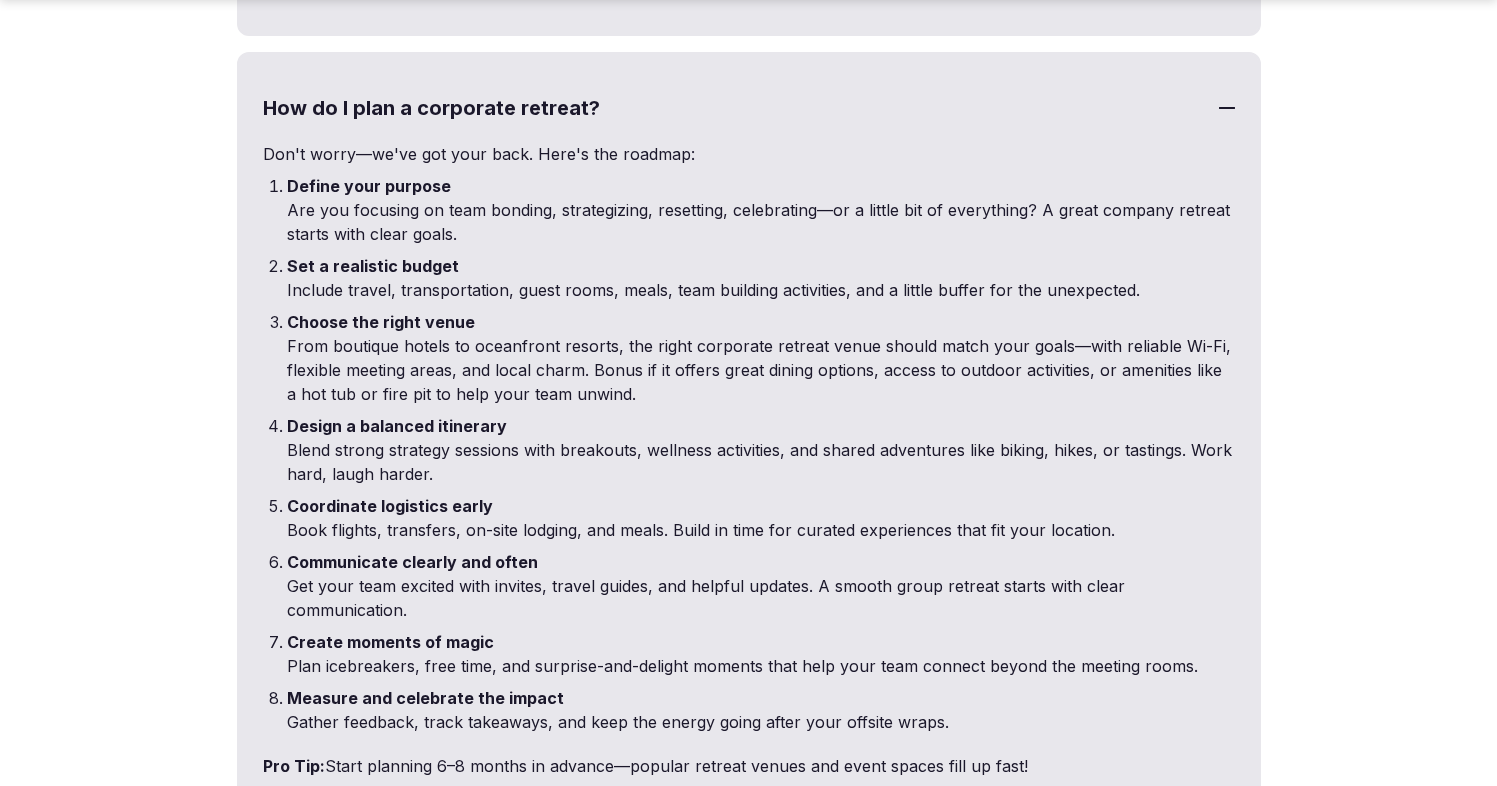 scroll, scrollTop: 7395, scrollLeft: 0, axis: vertical 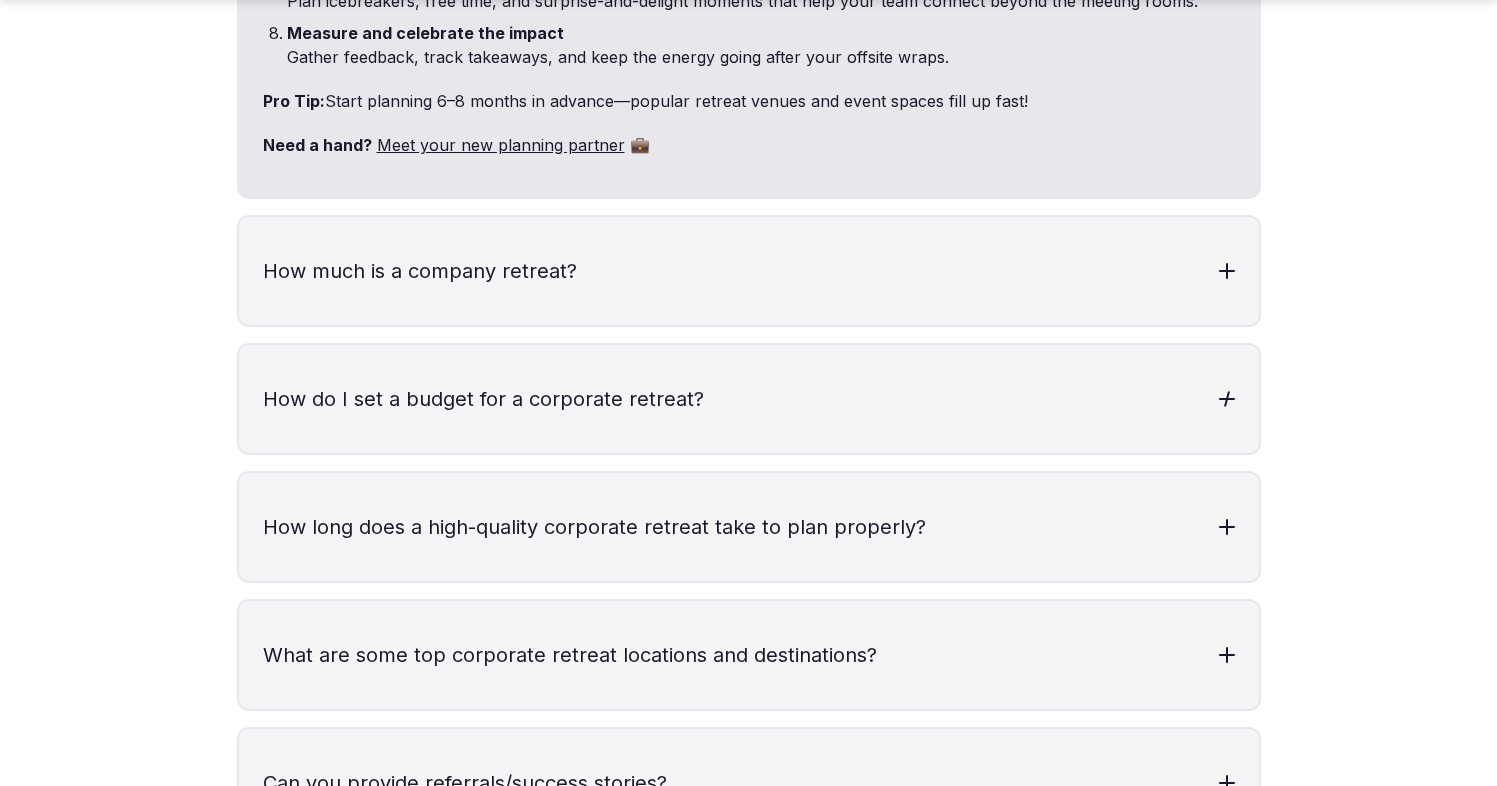 click on "How do I set a budget for a corporate retreat?" at bounding box center (749, 399) 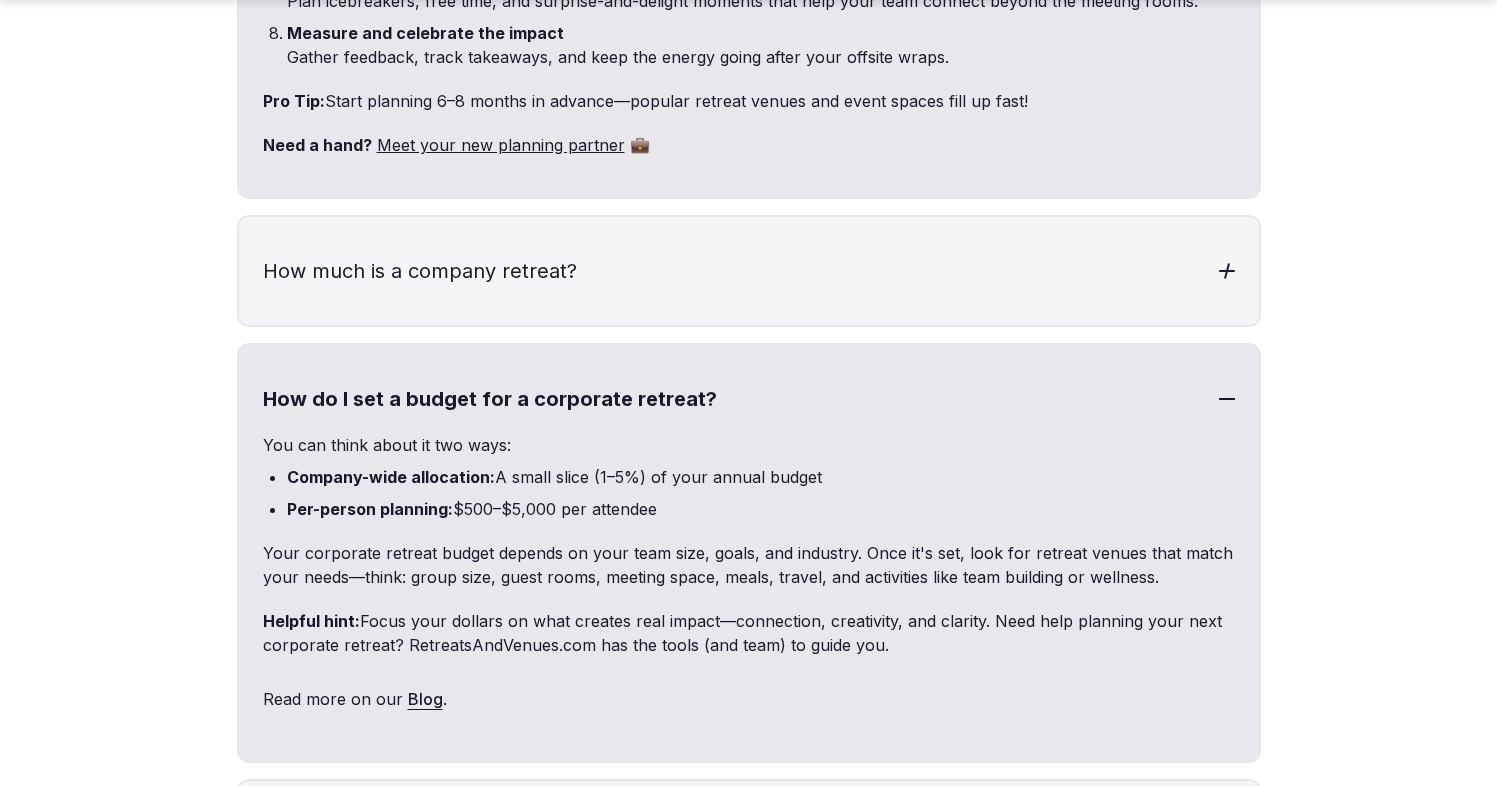 click on "How much is a company retreat?" at bounding box center (749, 271) 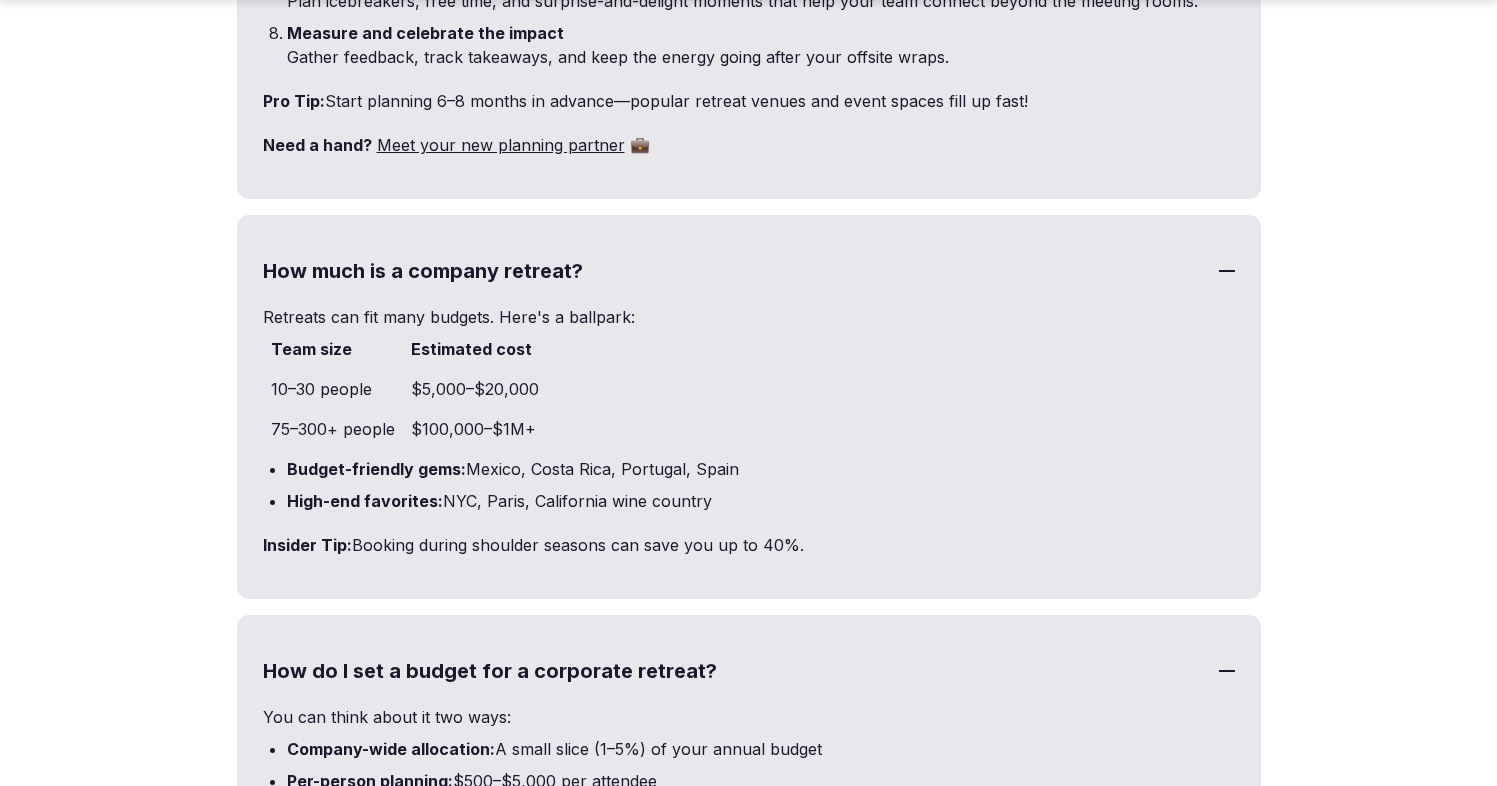 scroll, scrollTop: 8081, scrollLeft: 0, axis: vertical 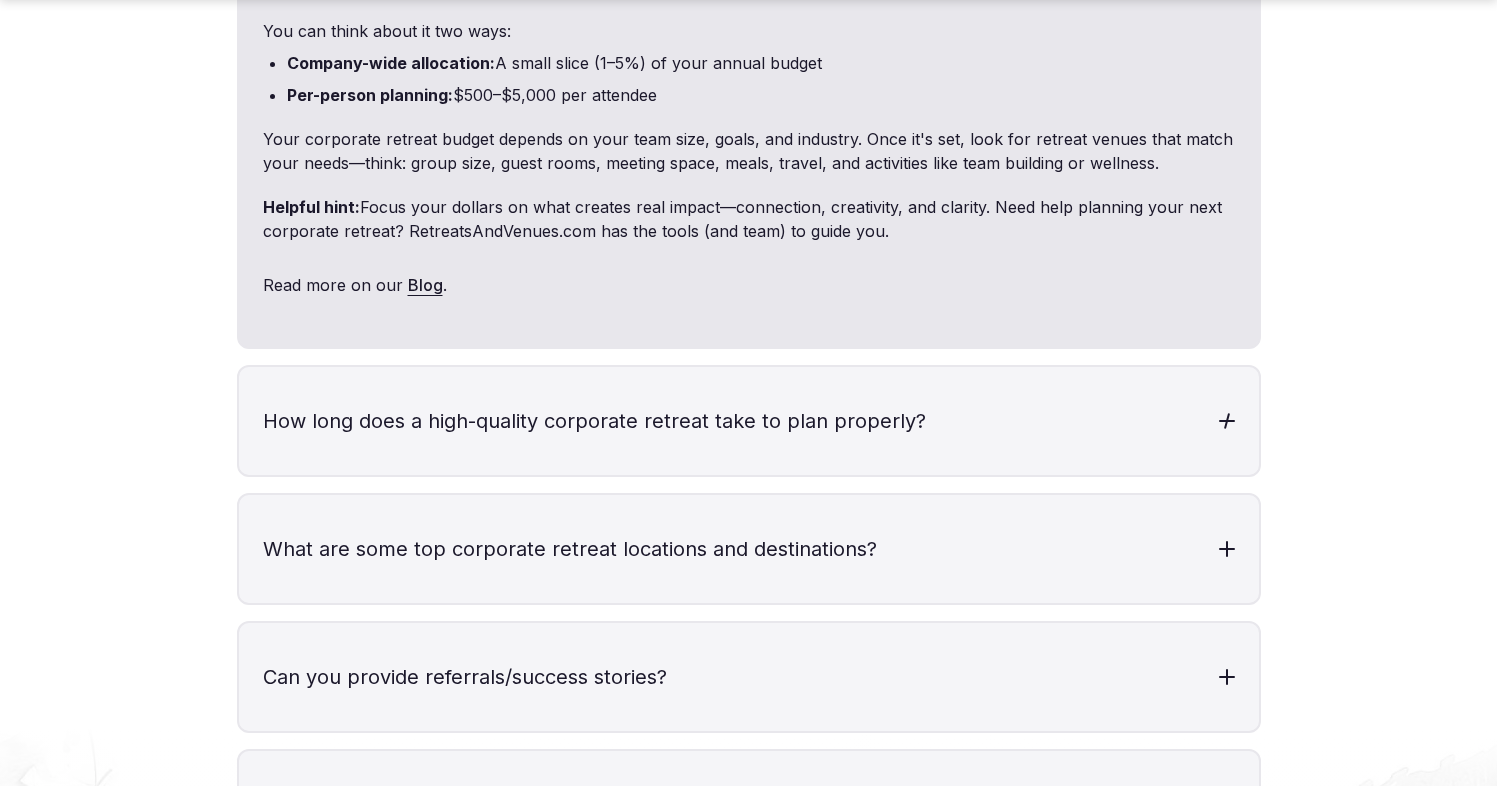 click on "How long does a high-quality corporate retreat take to plan properly?" at bounding box center (749, 421) 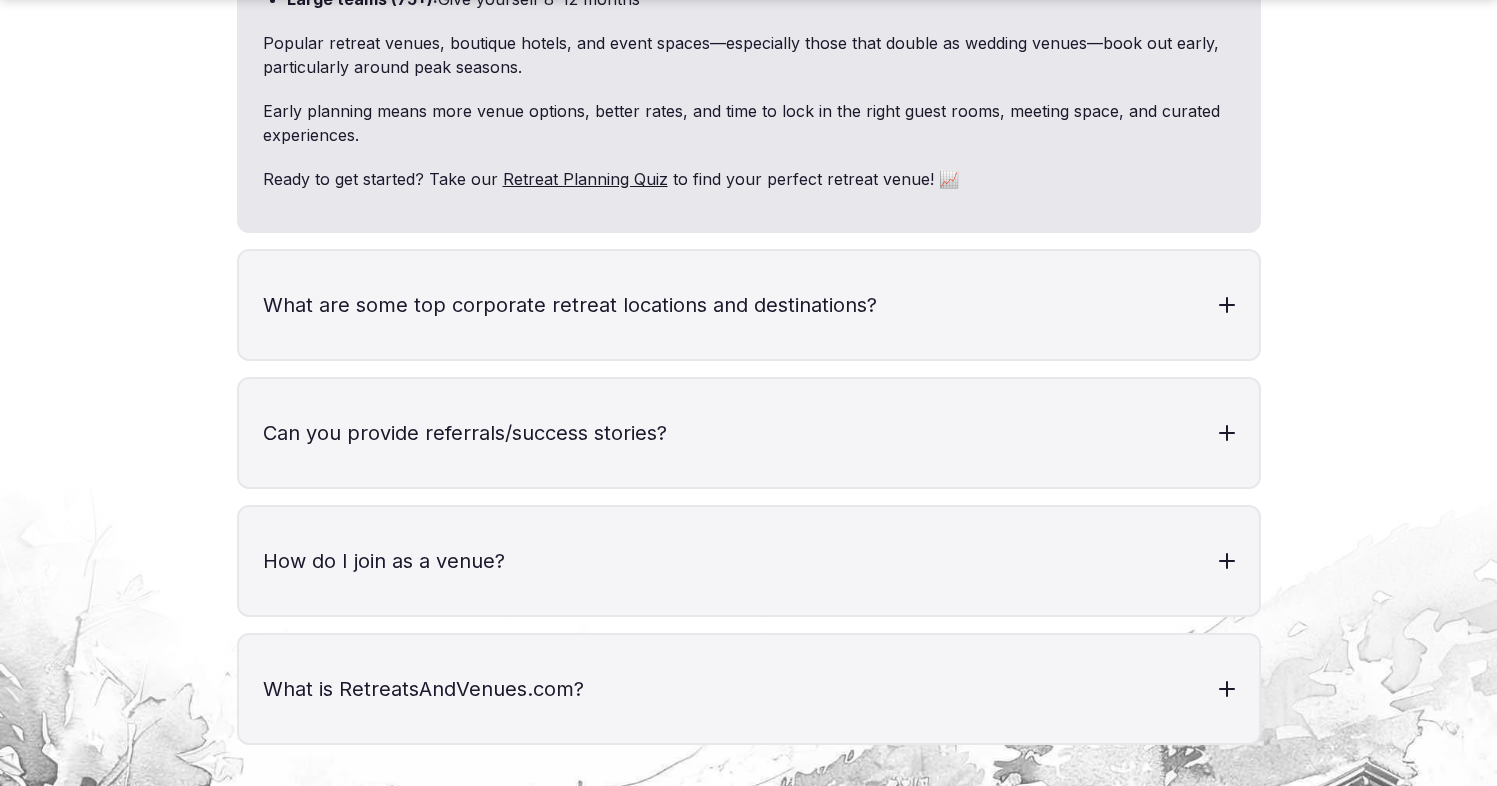click on "What are some top corporate retreat locations and destinations?" at bounding box center [749, 305] 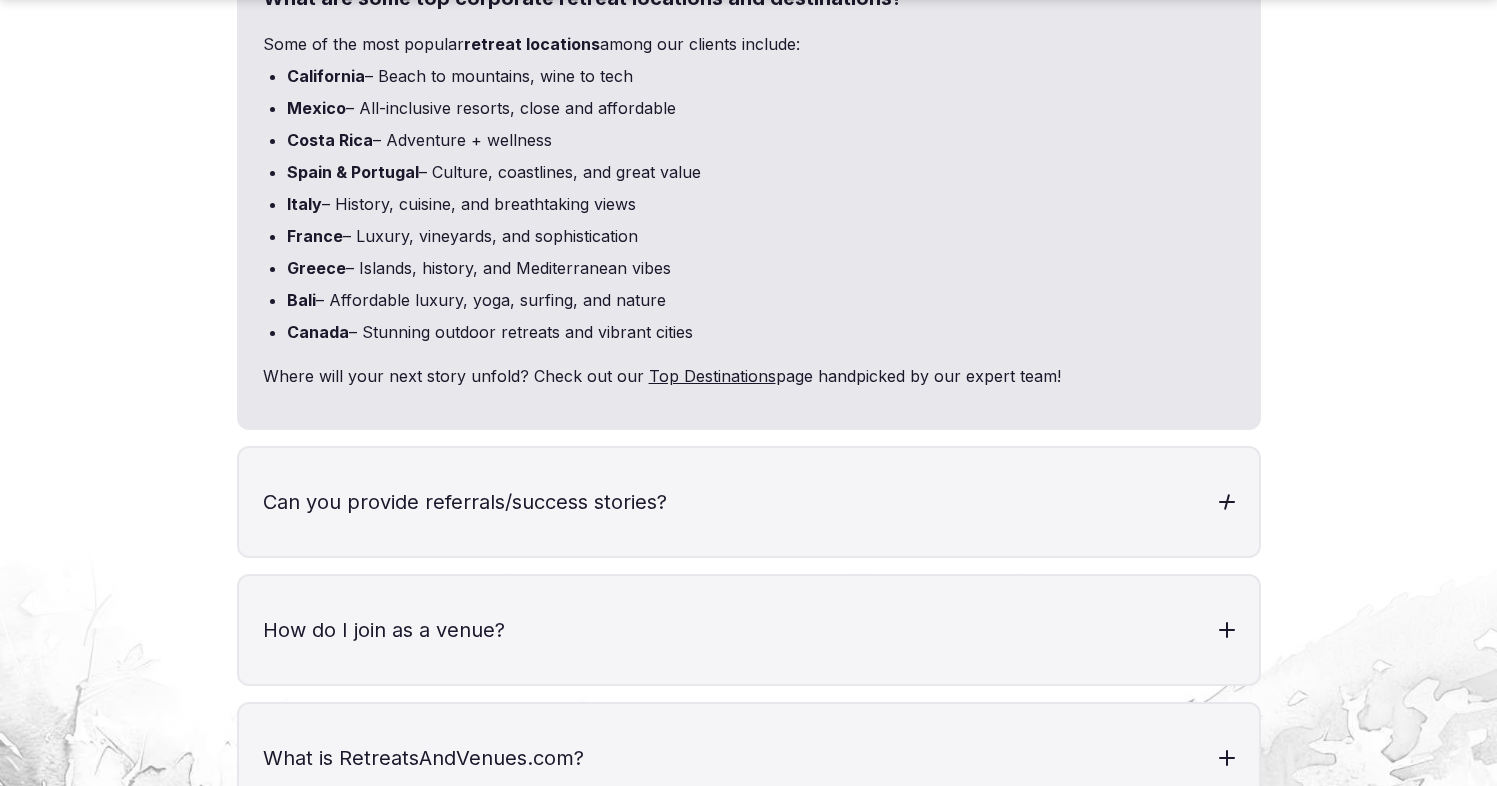 click on "Can you provide referrals/success stories?" at bounding box center (749, 502) 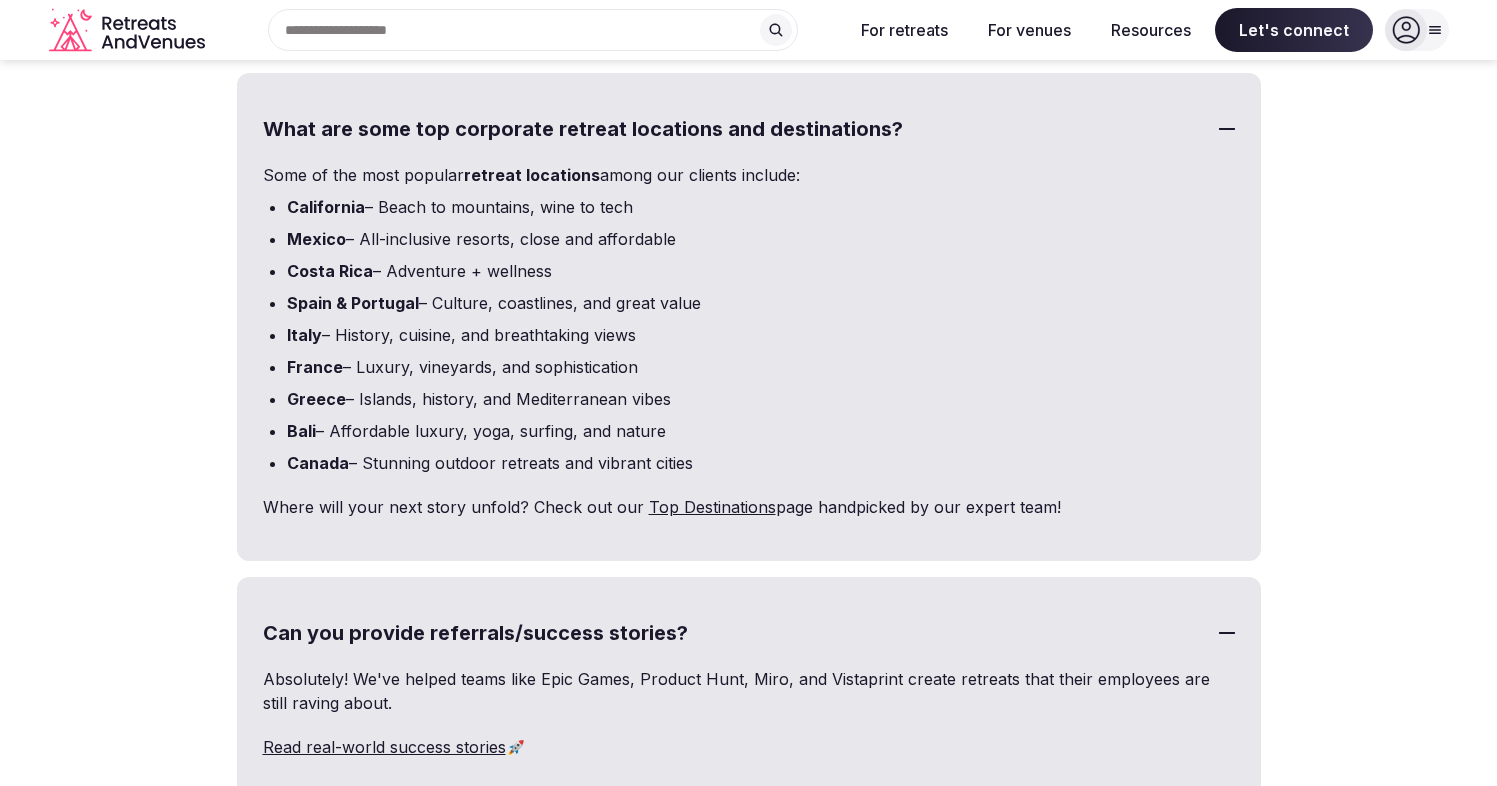 scroll, scrollTop: 8769, scrollLeft: 0, axis: vertical 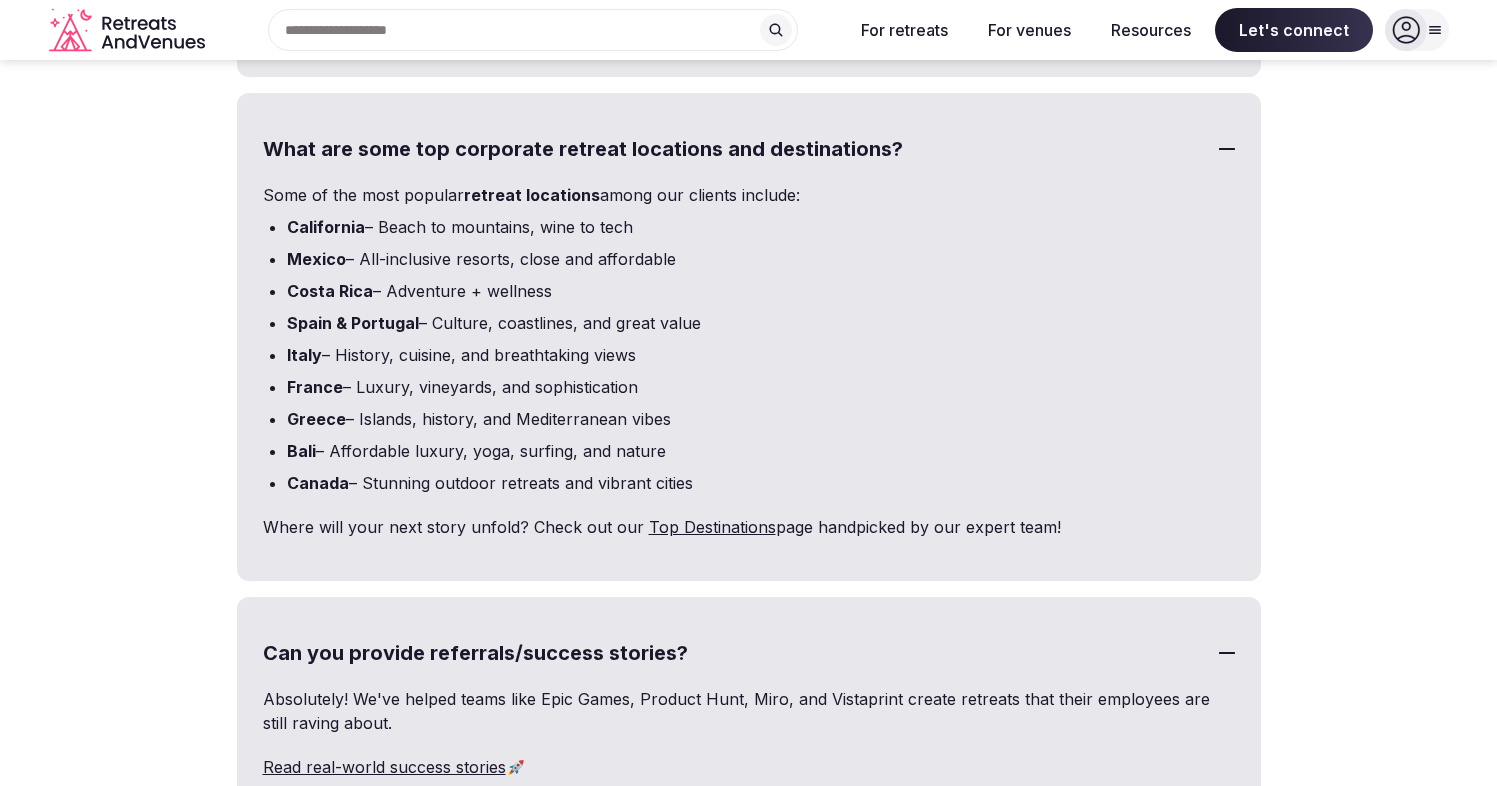 drag, startPoint x: 226, startPoint y: 110, endPoint x: 864, endPoint y: 579, distance: 791.8365 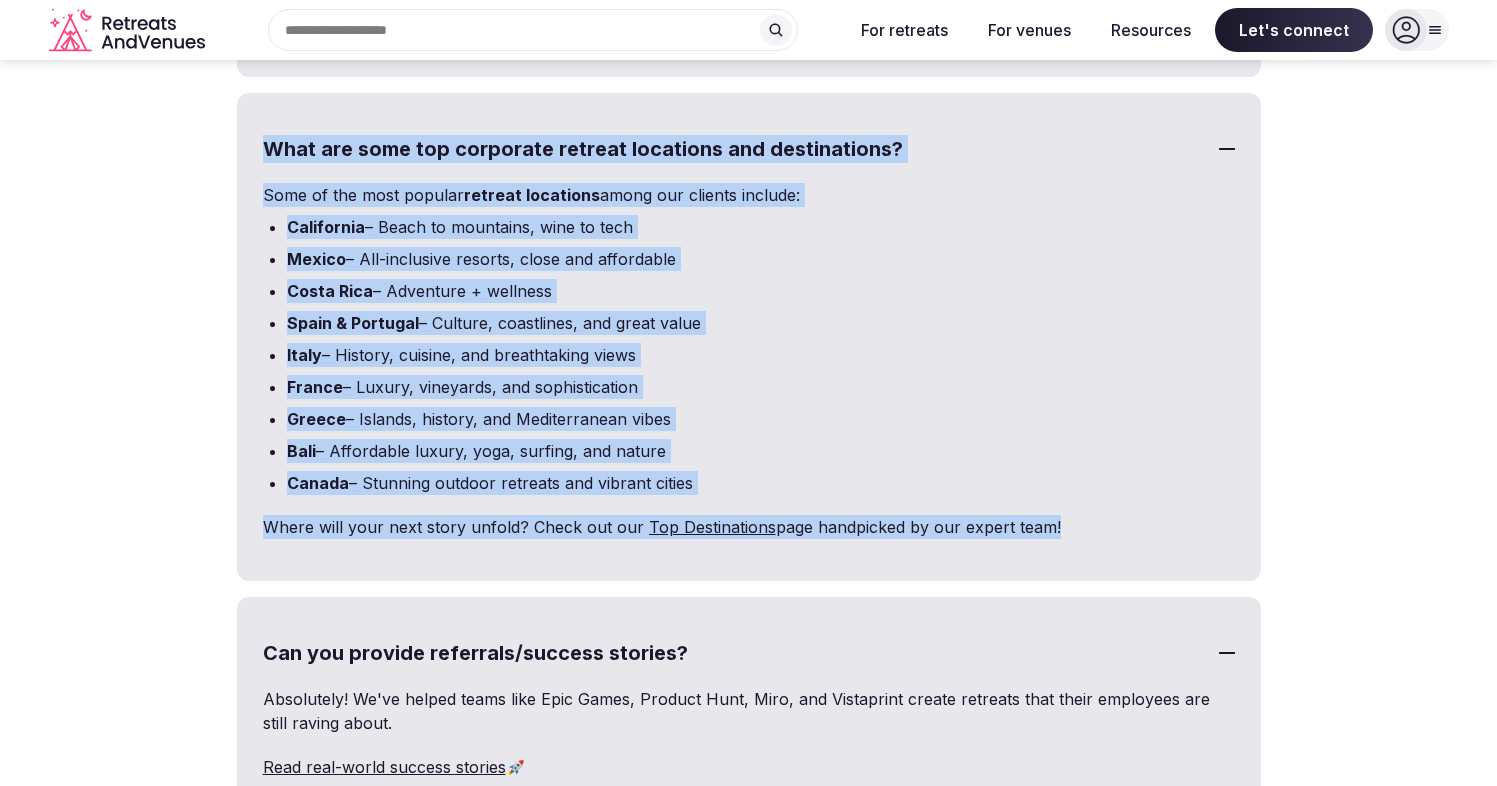 drag, startPoint x: 374, startPoint y: 256, endPoint x: 1044, endPoint y: 525, distance: 721.9841 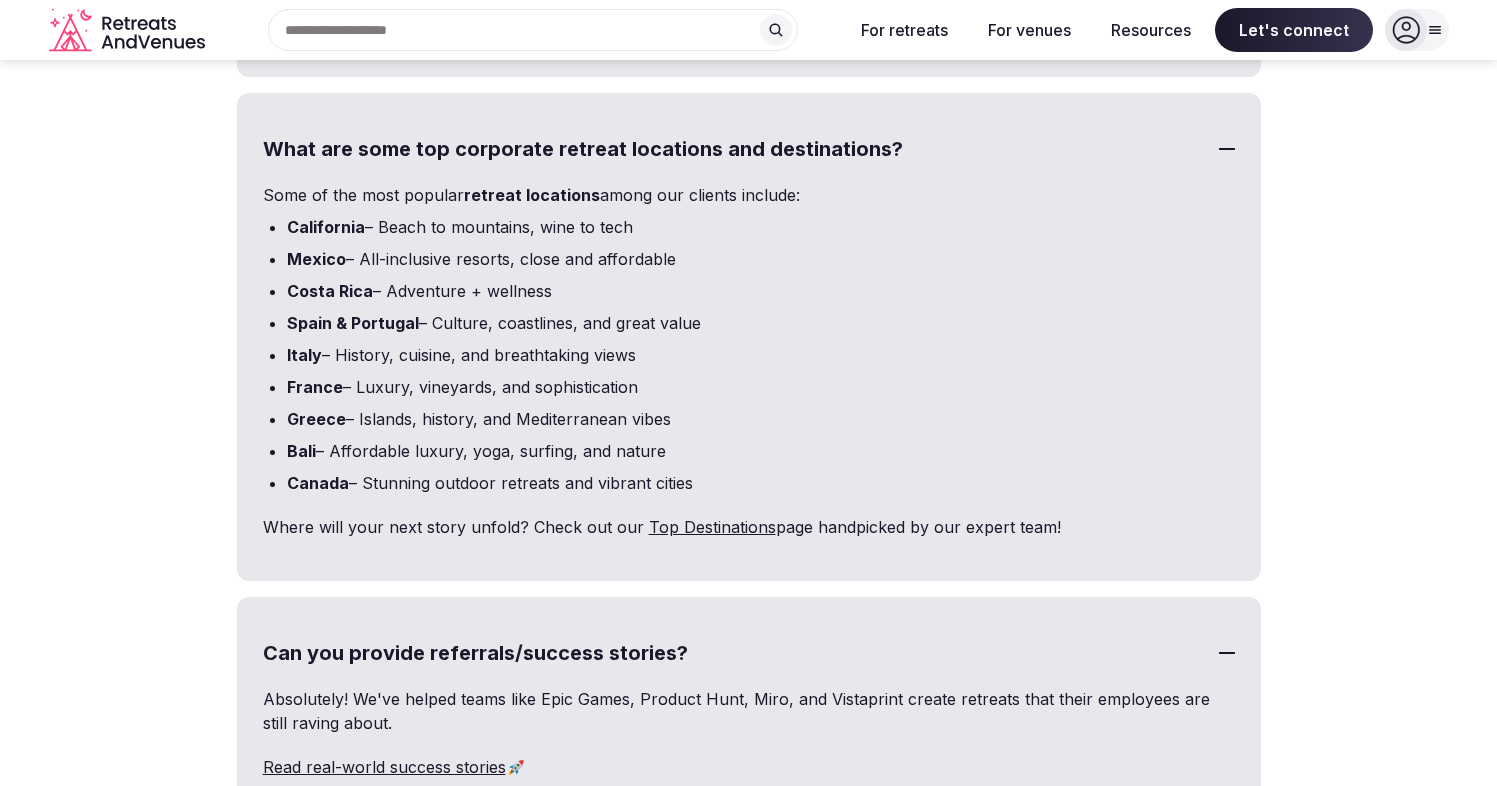 click on "Frequently asked questions What is a corporate retreat? Imagine stepping away from the daily grind and gathering your team at a stunning corporate retreat venue—where big ideas flow, relationships deepen, and fresh energy sparks. That's the magic of a corporate retreat. Typically lasting 1–5 days, a corporate retreat takes place at inspiring boutique hotels, resorts, conference centers, retreat centers, or outdoor escapes. These experiences blend team building activities, strategy sessions, wellness programs, and shared adventures to strengthen your company culture and collaboration. Also called a company retreat, executive offsite, or team retreat—no matter the name, it's your chance to create something unforgettable. Ready to plan your next retreat? Explore top retreat locations with RetreatsAndVenues! 🌎 What are the benefits of corporate retreats? Retreats help teams: Build trust and deeper relationships through team building activities Return energized, with greater collaboration and focus" at bounding box center (748, -927) 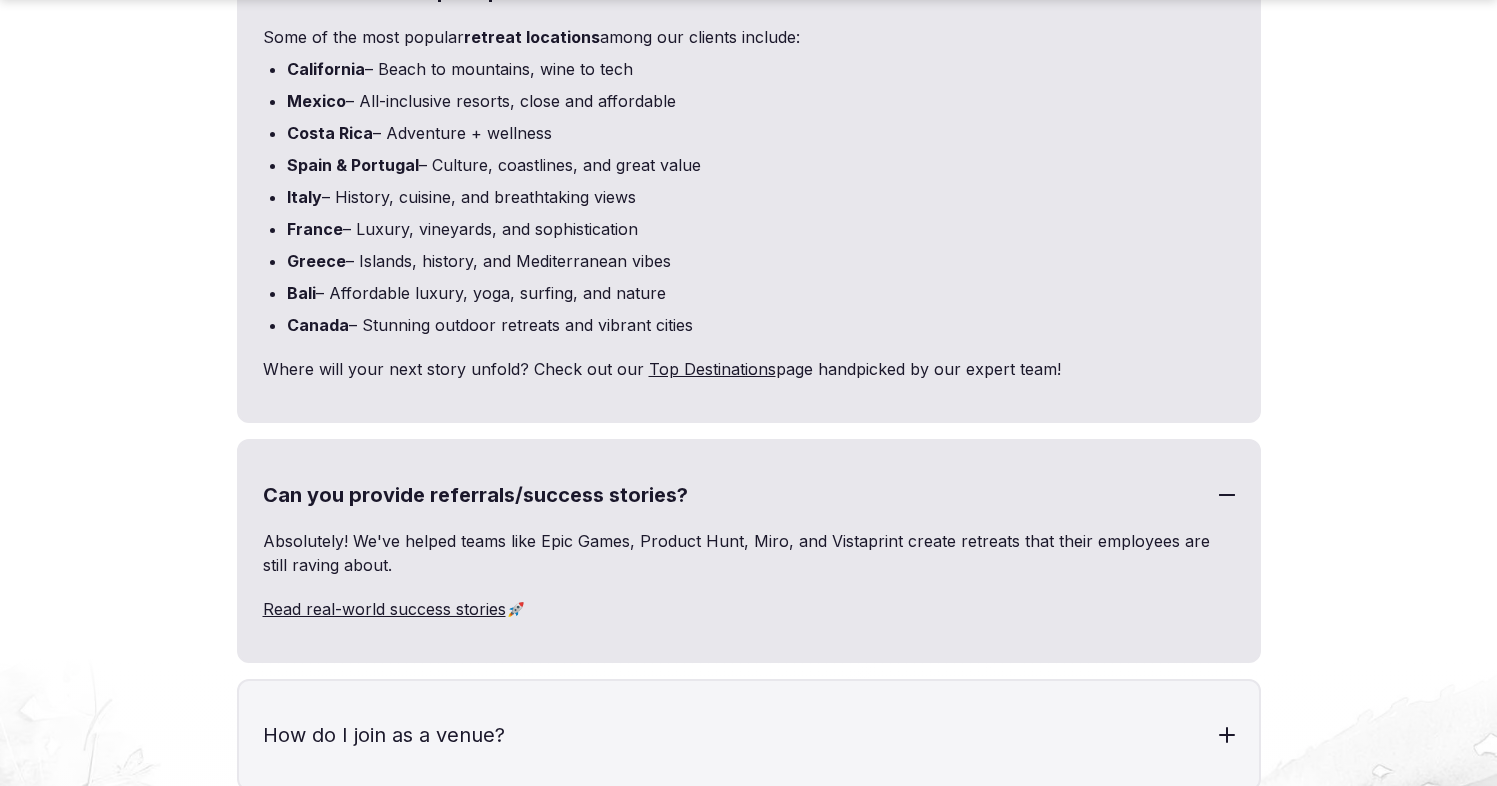 scroll, scrollTop: 9048, scrollLeft: 0, axis: vertical 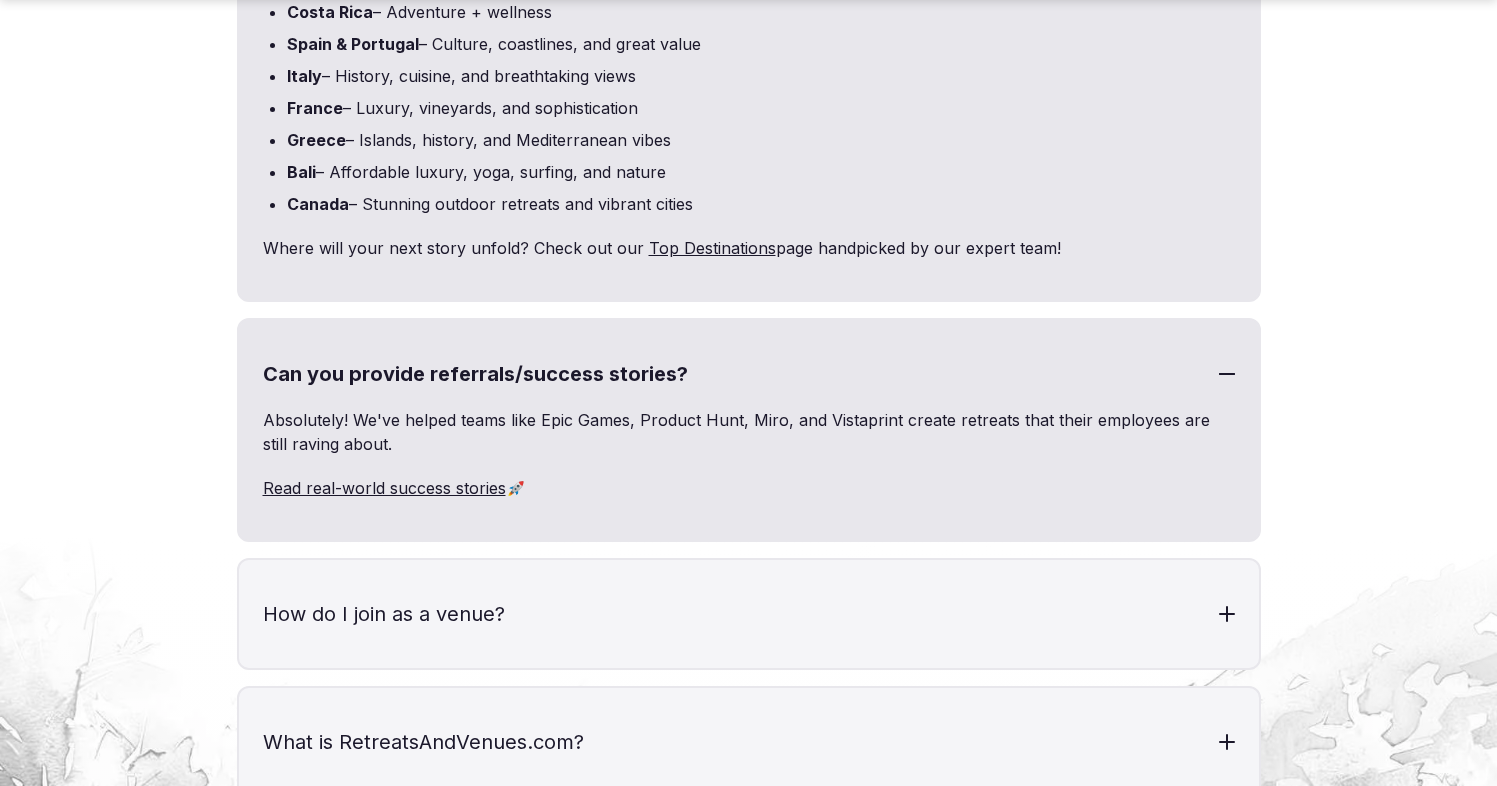 drag, startPoint x: 224, startPoint y: 373, endPoint x: 843, endPoint y: 493, distance: 630.5244 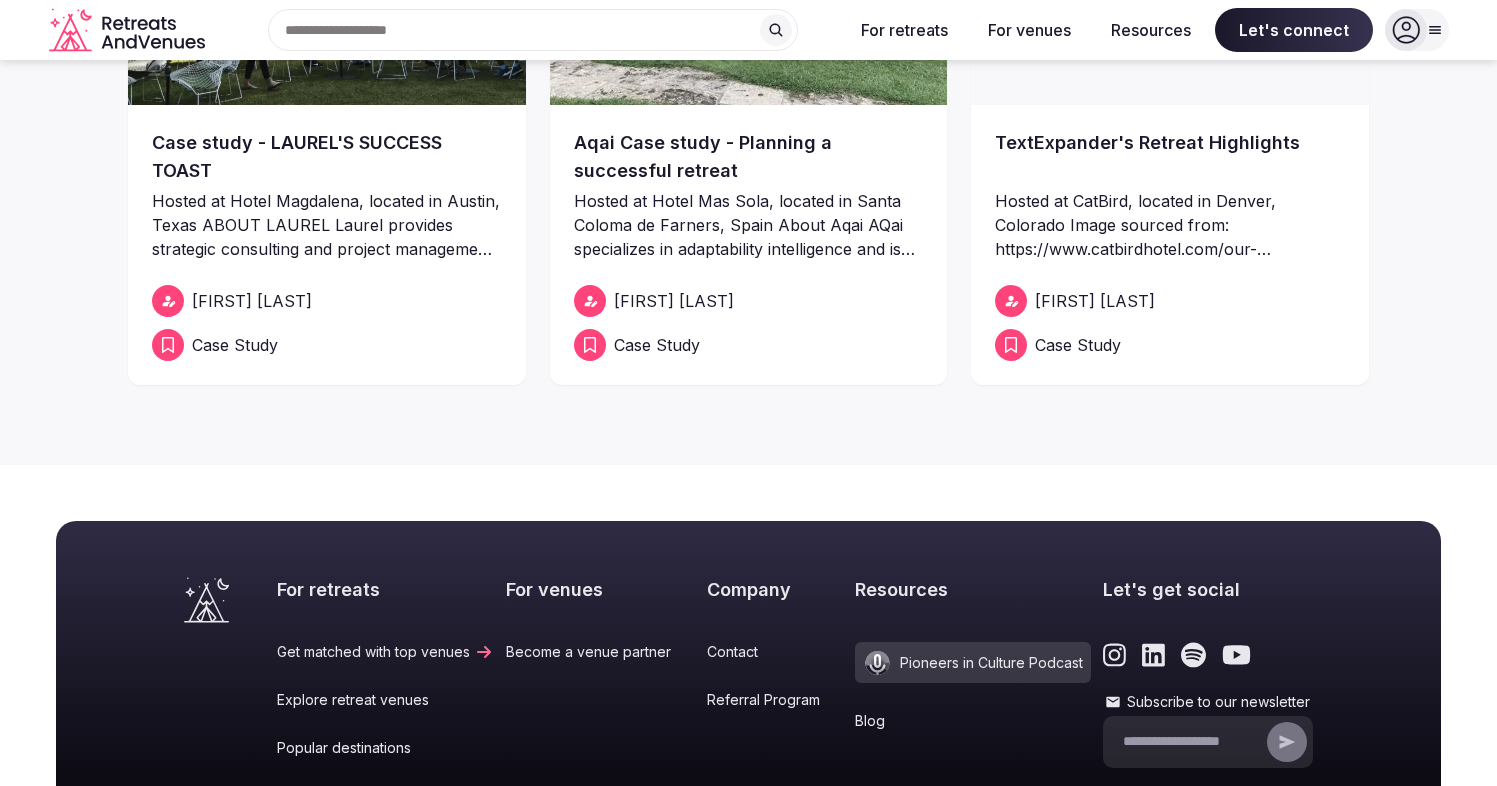 scroll, scrollTop: 0, scrollLeft: 0, axis: both 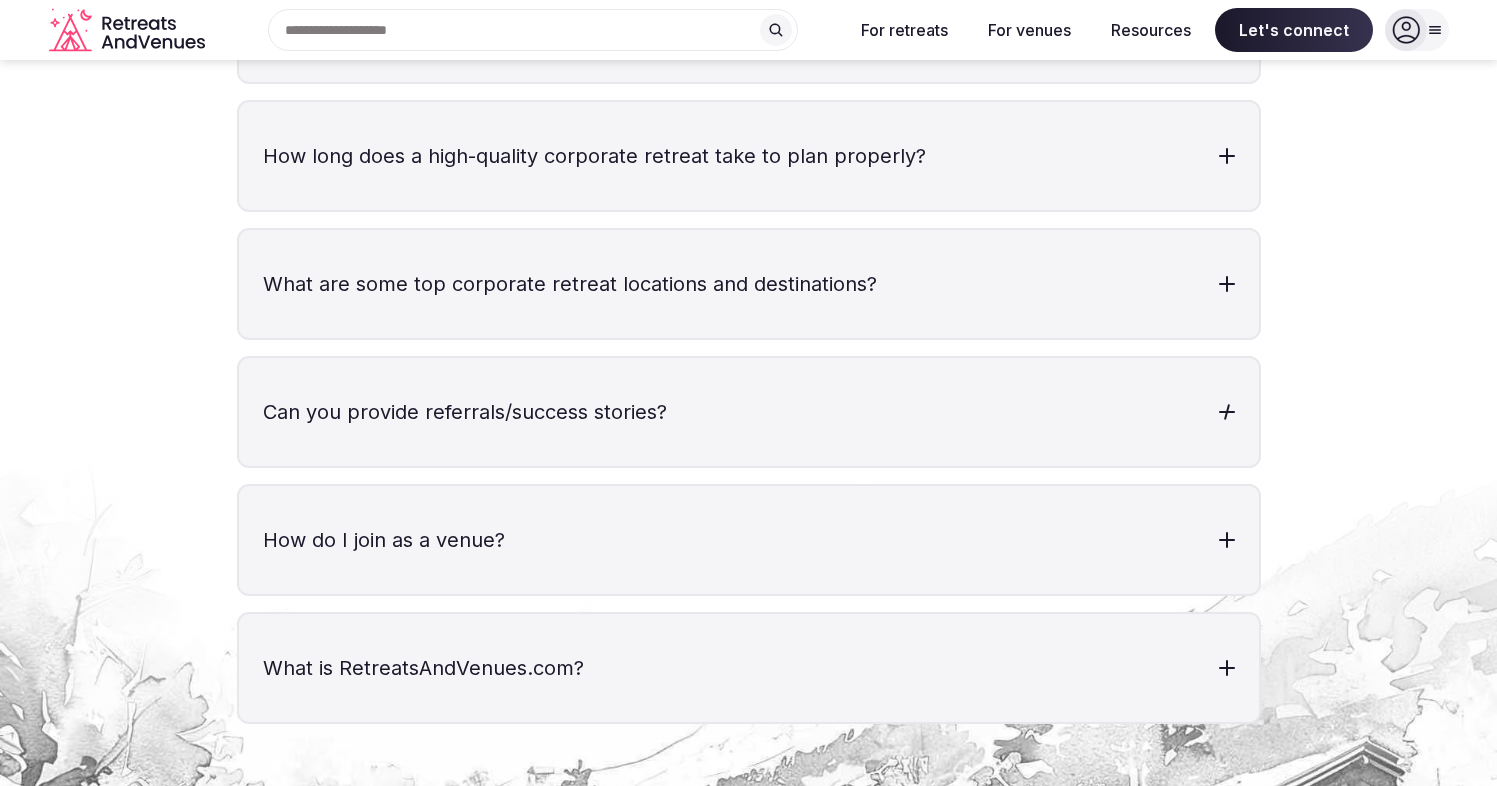click on "Can you provide referrals/success stories?" at bounding box center (749, 412) 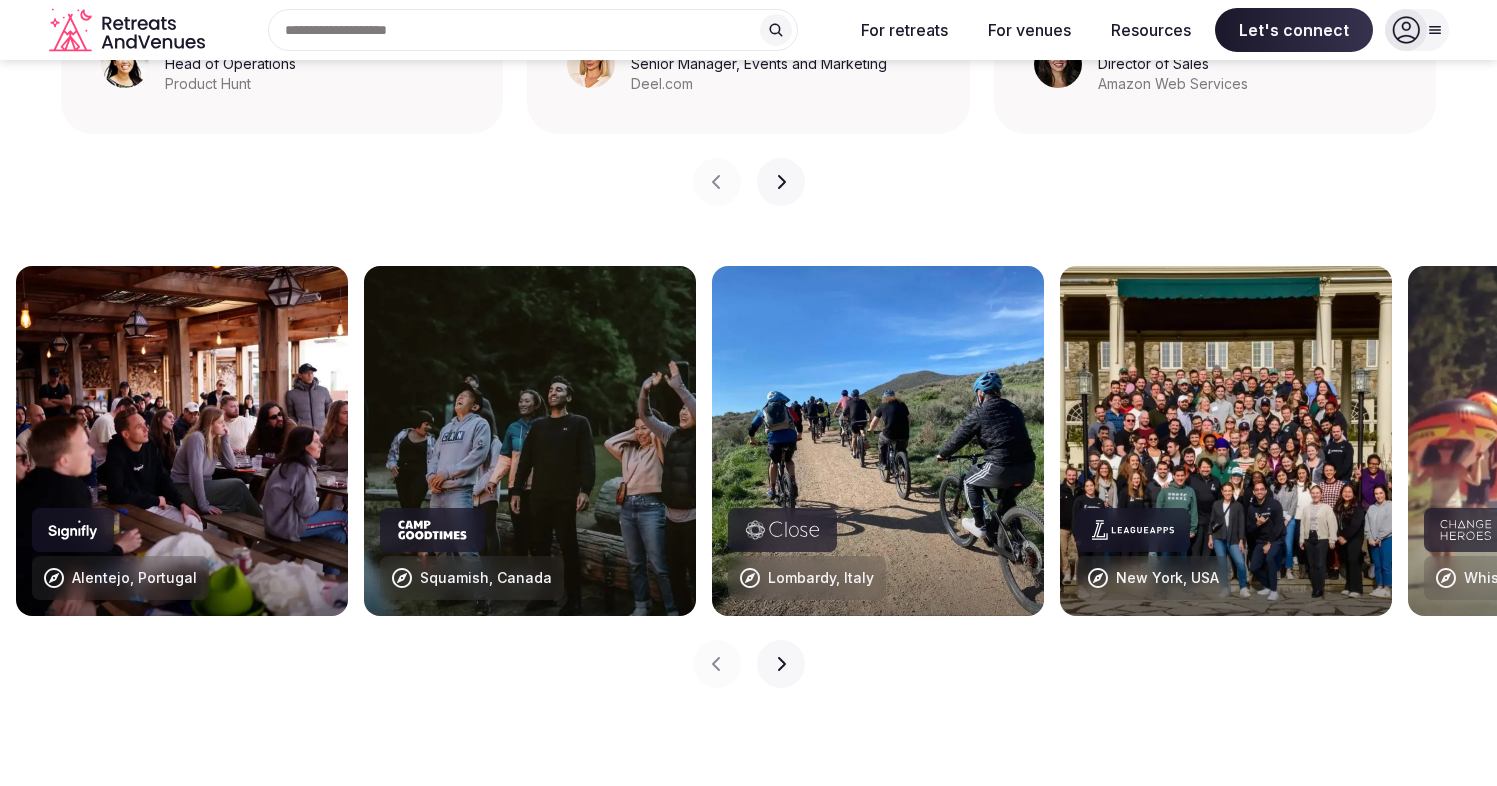 scroll, scrollTop: 0, scrollLeft: 0, axis: both 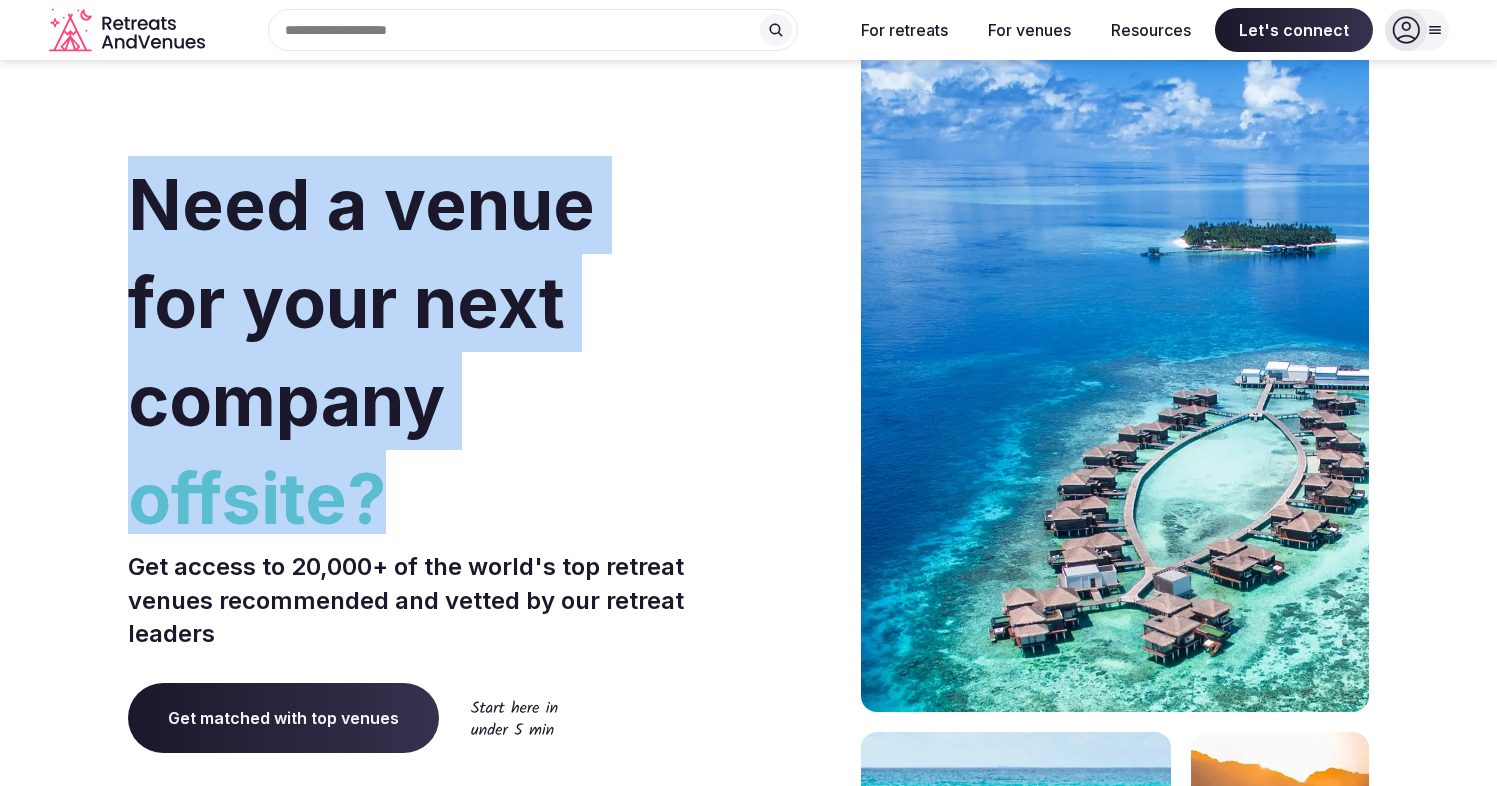 drag, startPoint x: 266, startPoint y: 350, endPoint x: 565, endPoint y: 534, distance: 351.07977 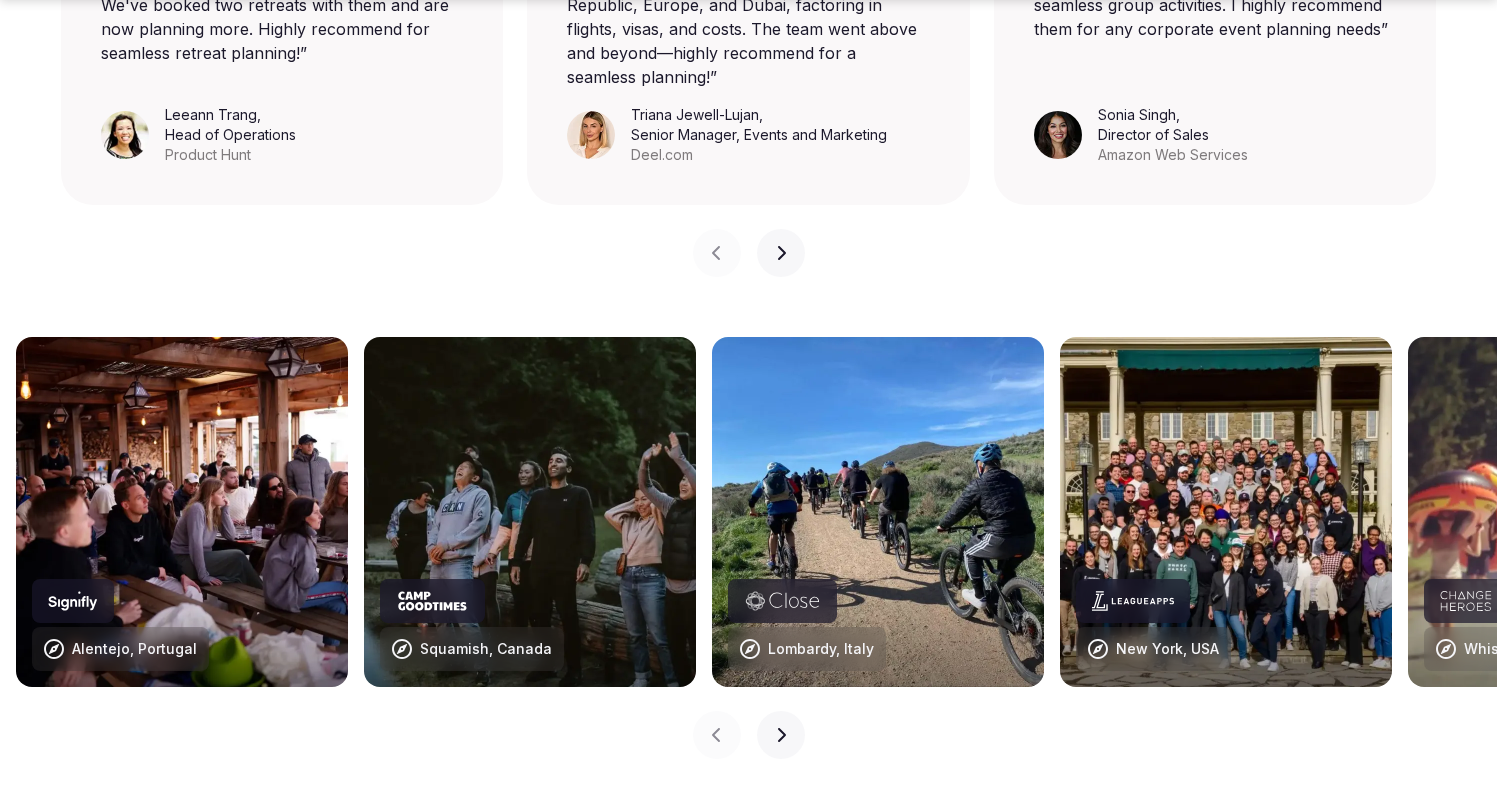 scroll, scrollTop: 2035, scrollLeft: 0, axis: vertical 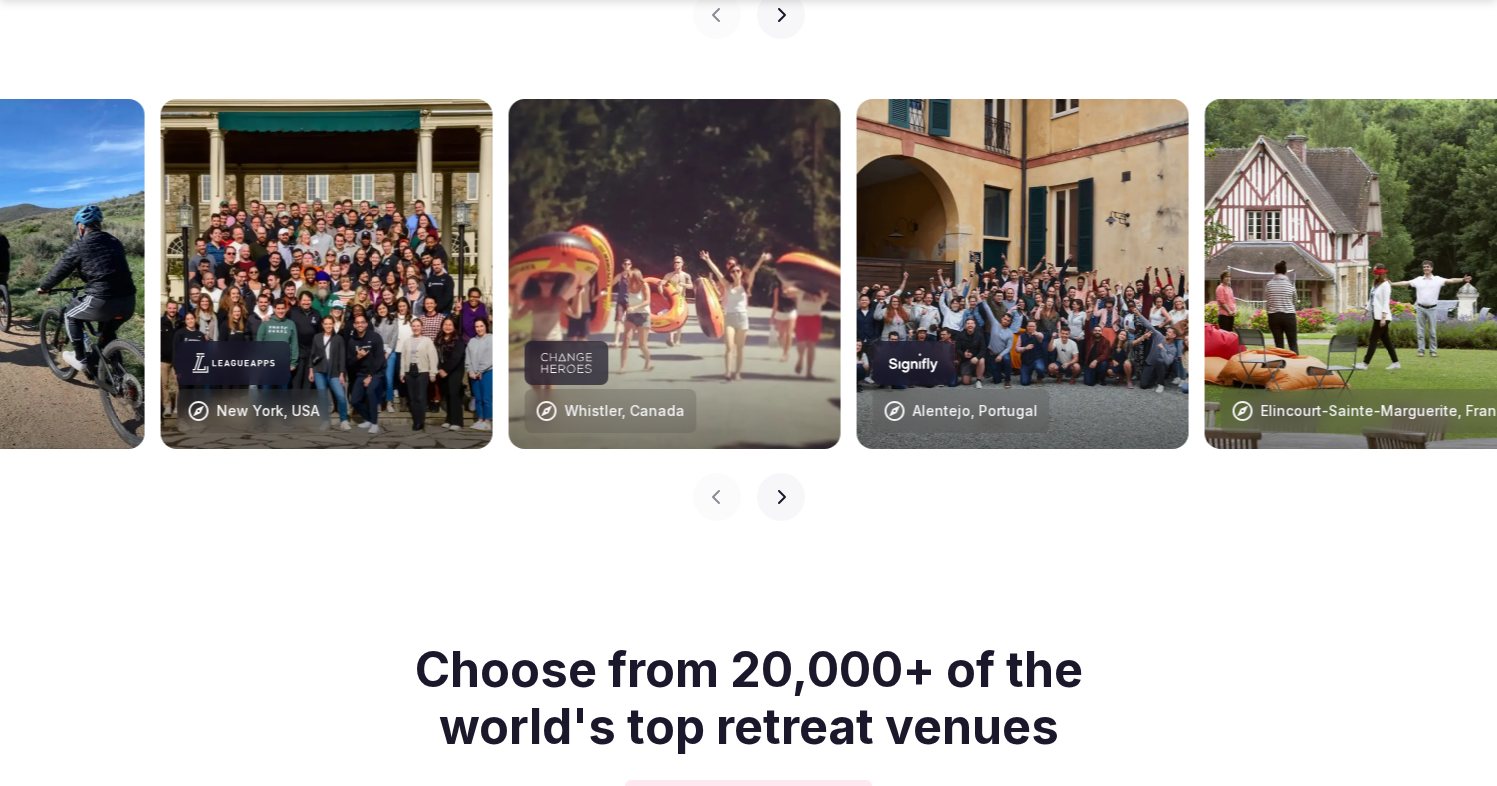 drag, startPoint x: 976, startPoint y: 308, endPoint x: 232, endPoint y: 361, distance: 745.8854 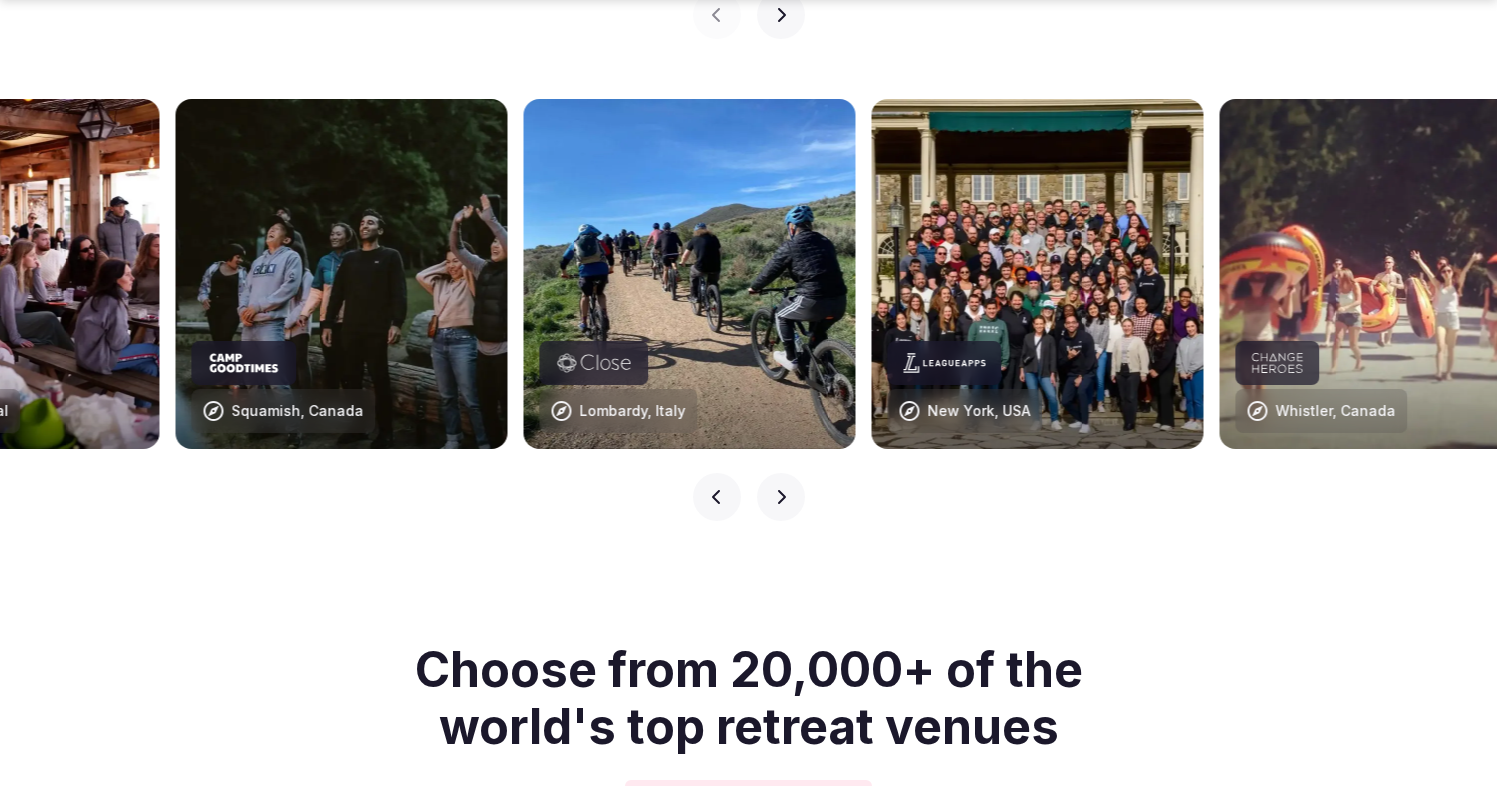 drag, startPoint x: 1146, startPoint y: 322, endPoint x: 139, endPoint y: 421, distance: 1011.85474 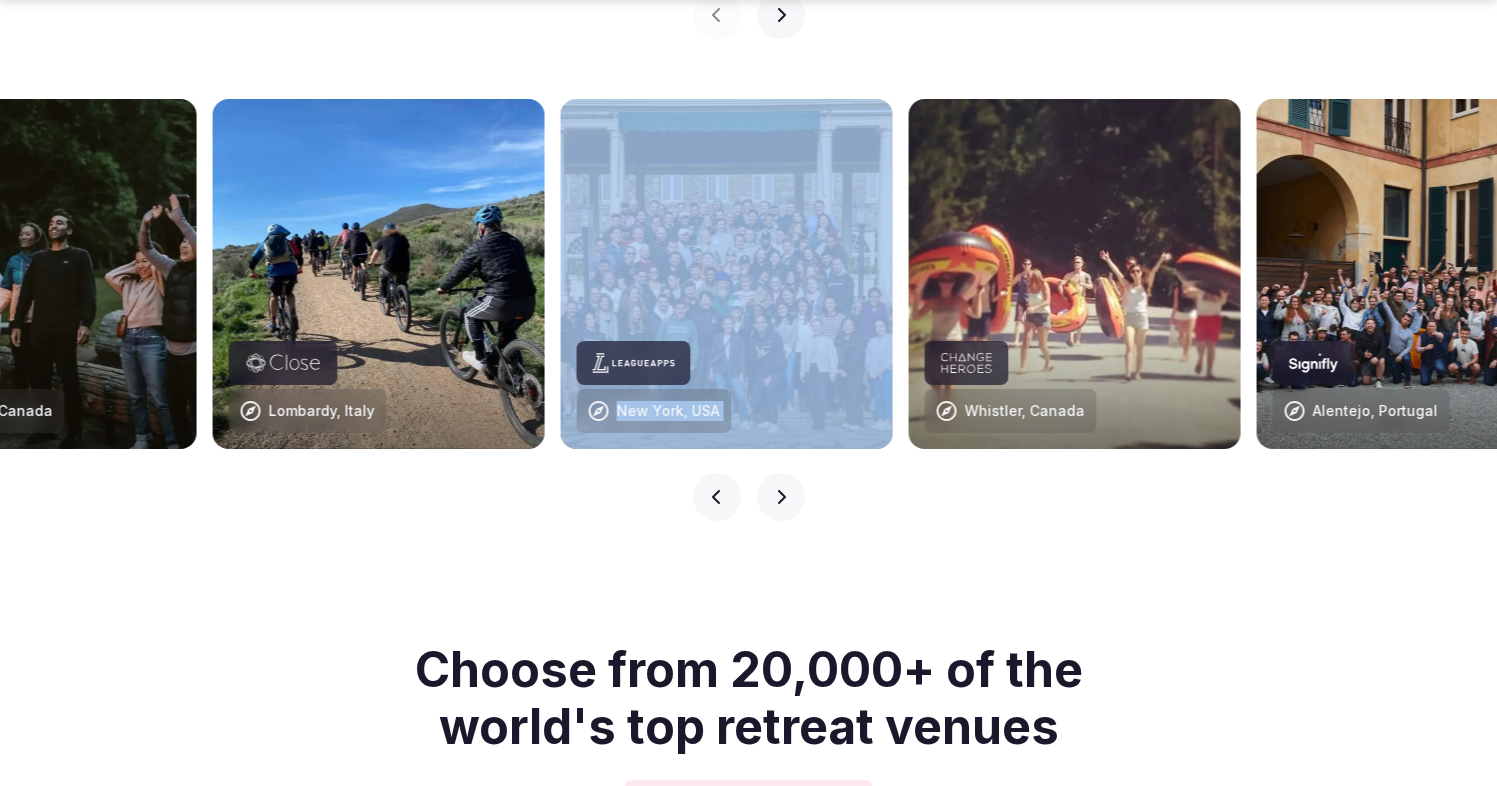 drag, startPoint x: 1256, startPoint y: 301, endPoint x: 229, endPoint y: 369, distance: 1029.2488 